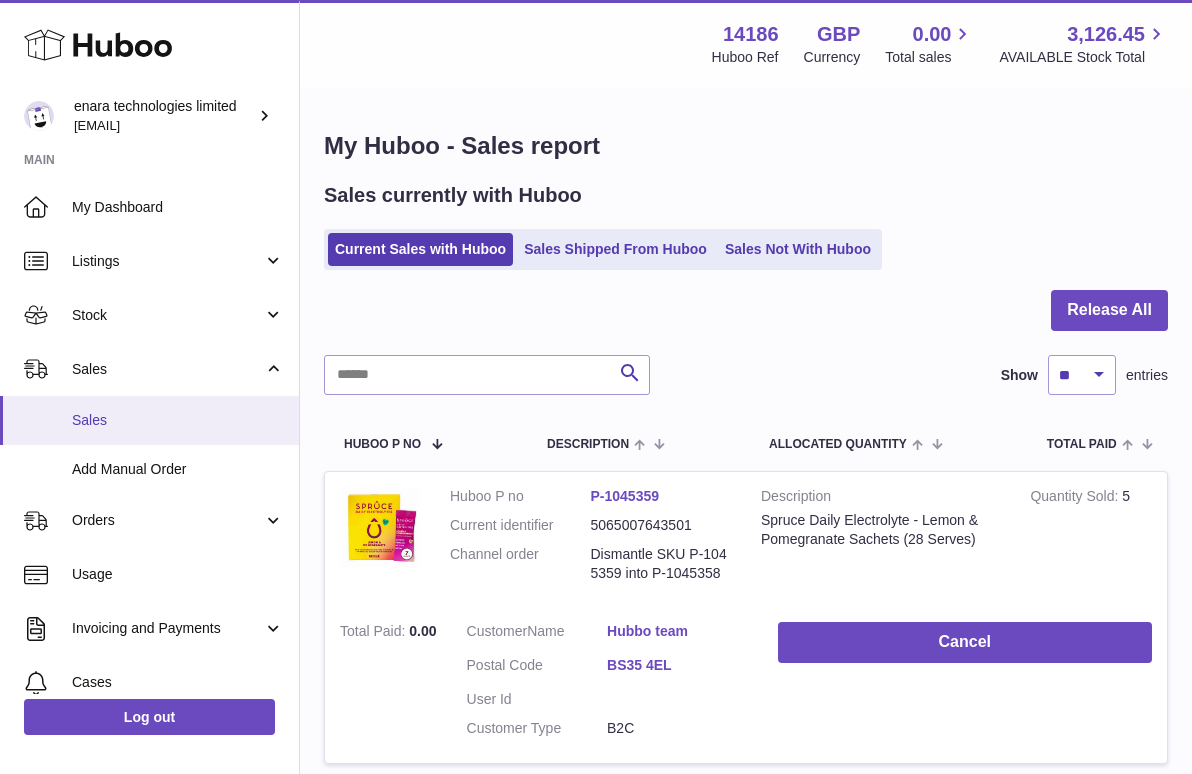 scroll, scrollTop: 0, scrollLeft: 0, axis: both 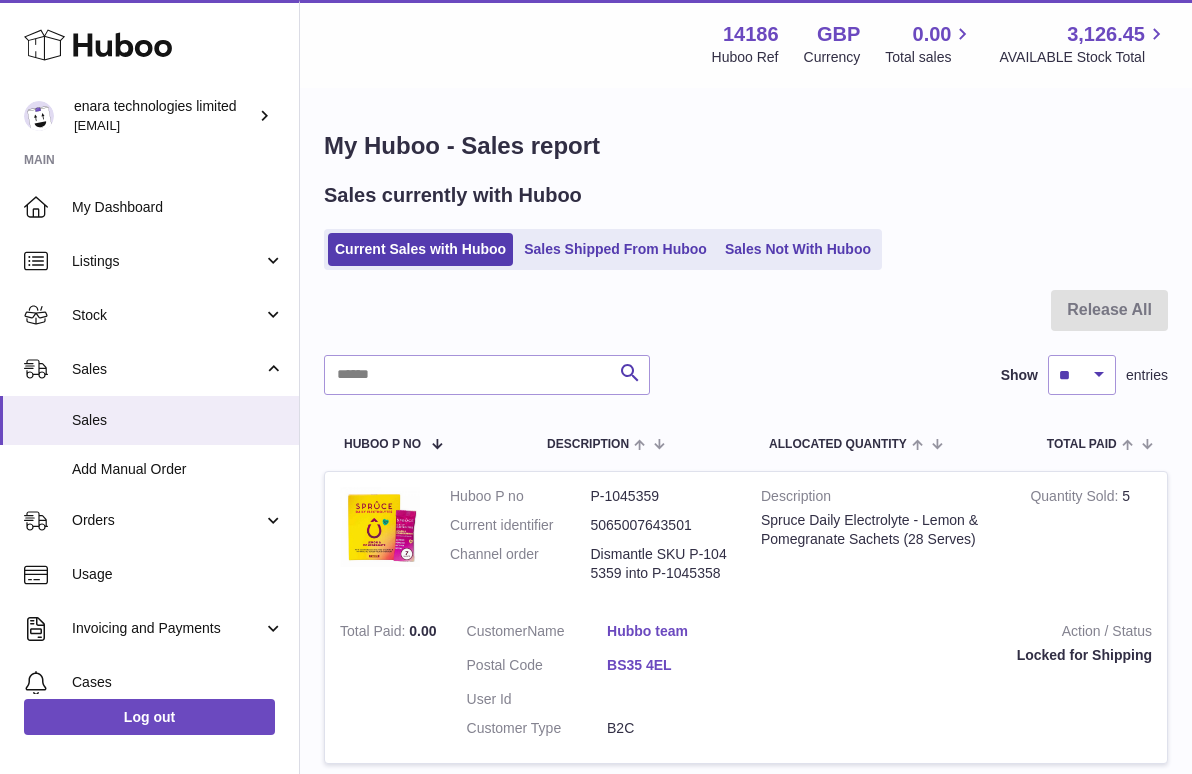 click on "Release All
Search
Show
** ** ** ***
entries
Huboo P no       Description       ALLOCATED Quantity       Total paid
Customer
Action / Status
Huboo P no
P-1045359
Current identifier   5065007643501
Channel order
Dismantle SKU P-1045359 into P-1045358     Description   Spruce Daily Electrolyte - Lemon & Pomegranate Sachets (28 Serves)     Quantity Sold
5
Total Paid   0.00   Customer  Name   Hubbo team   Postal Code   BS35 4EL   User Id     Customer Type   B2C
Action / Status
Locked for Shipping
Huboo P no
P-1039183
Current identifier   3770032242347     576764916722997269     Description" at bounding box center [746, 1908] 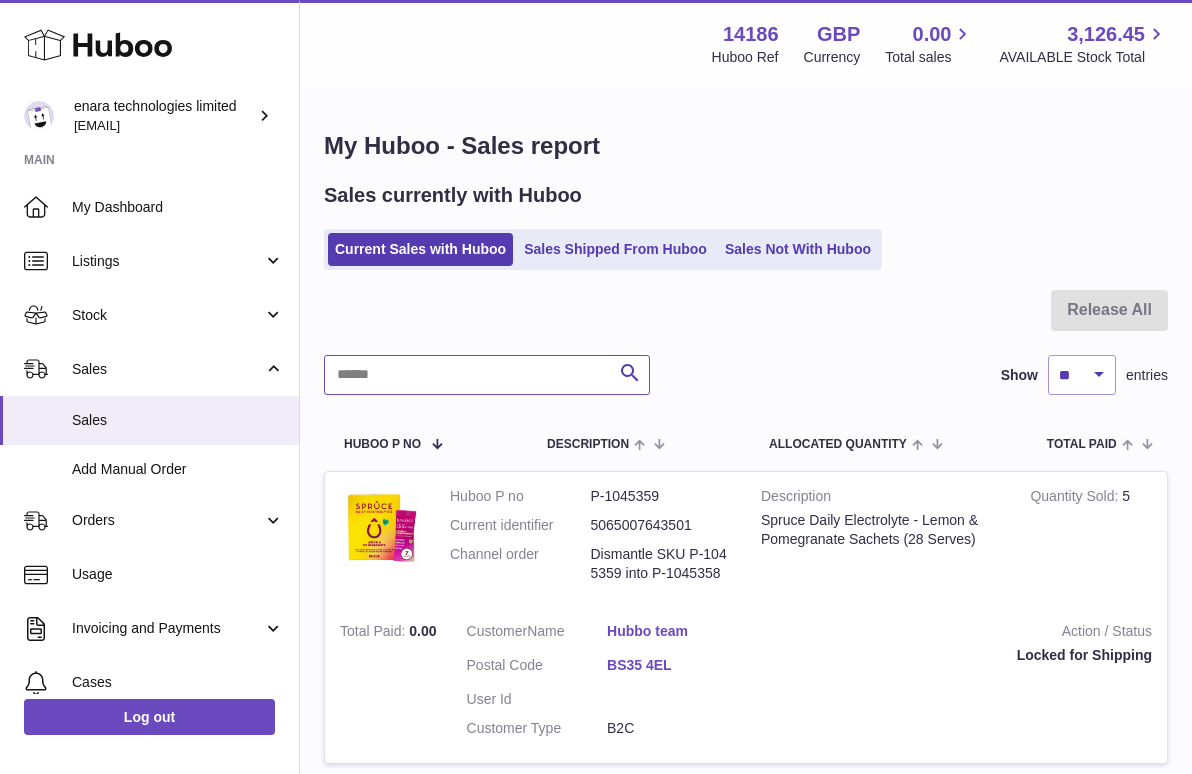 click at bounding box center (487, 375) 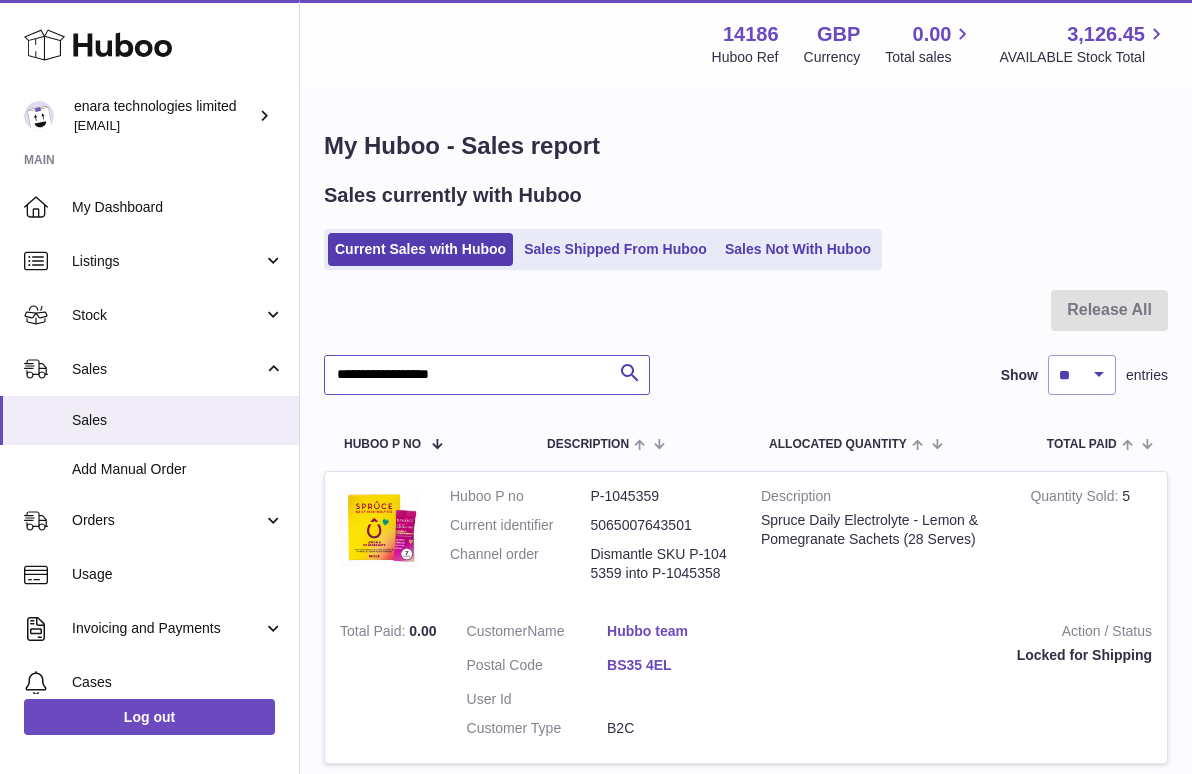 type on "**********" 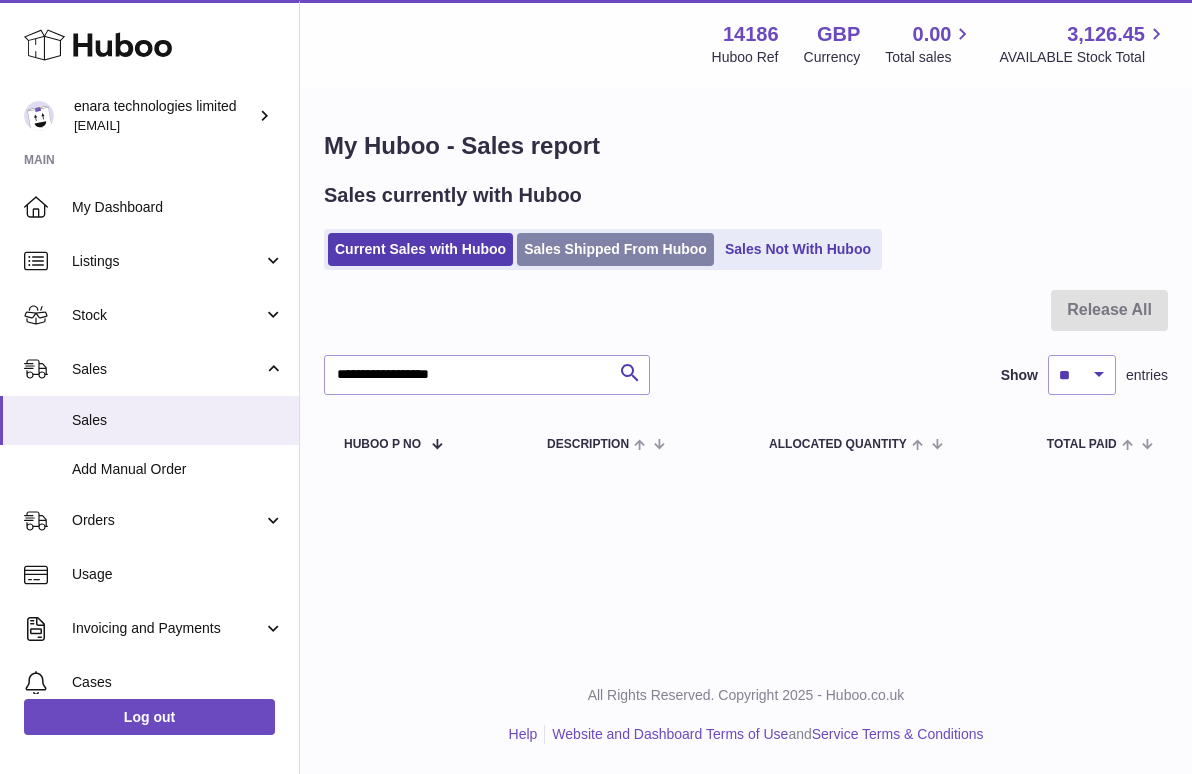 click on "Sales Shipped From Huboo" at bounding box center (615, 249) 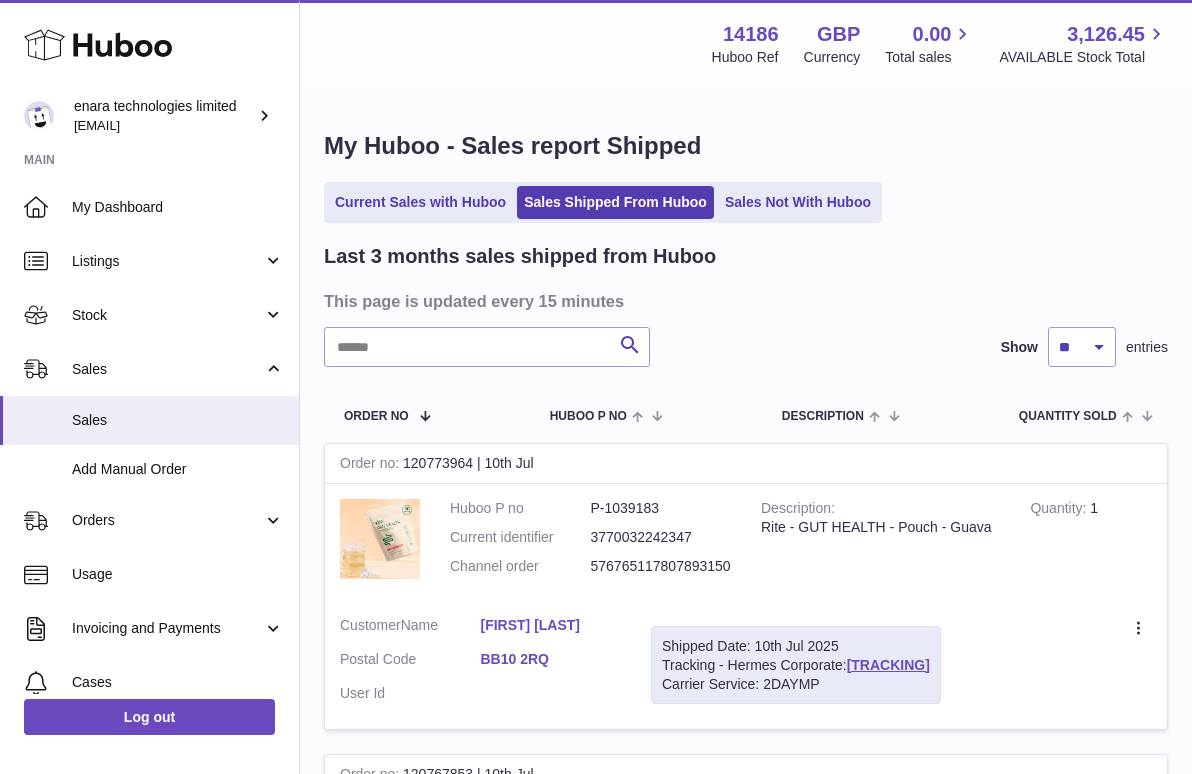 scroll, scrollTop: 0, scrollLeft: 0, axis: both 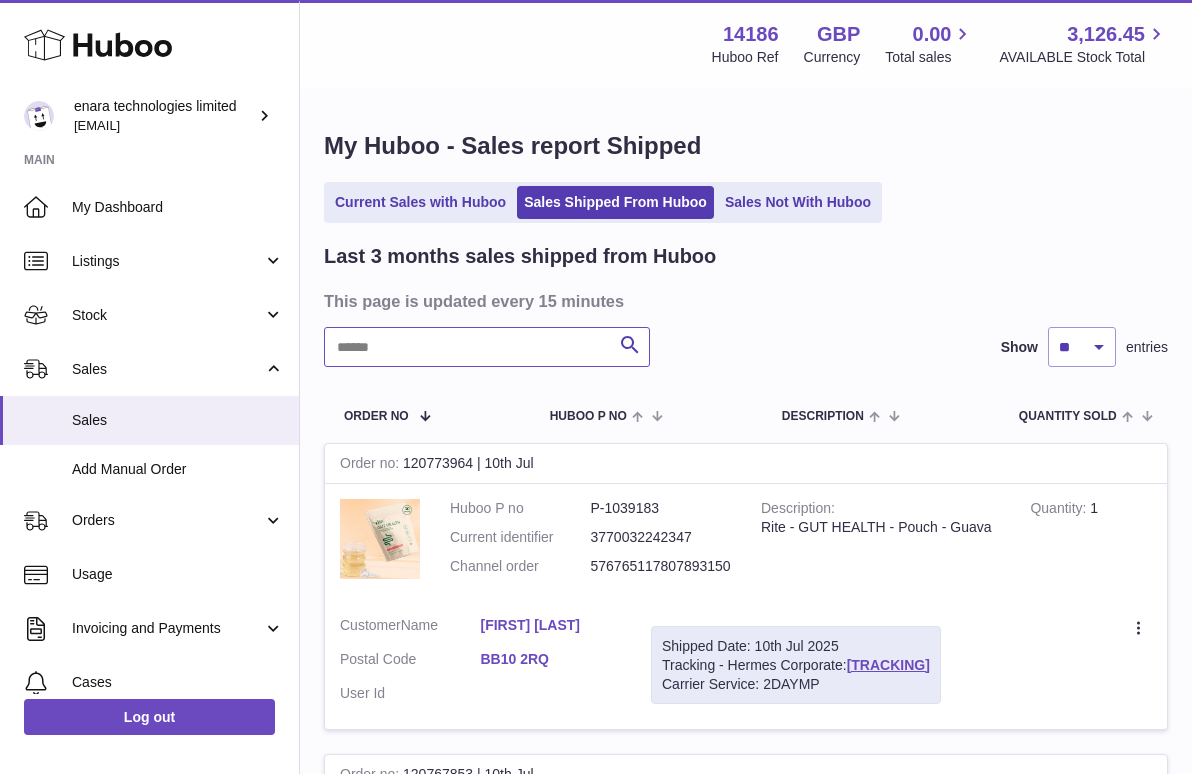 click at bounding box center [487, 347] 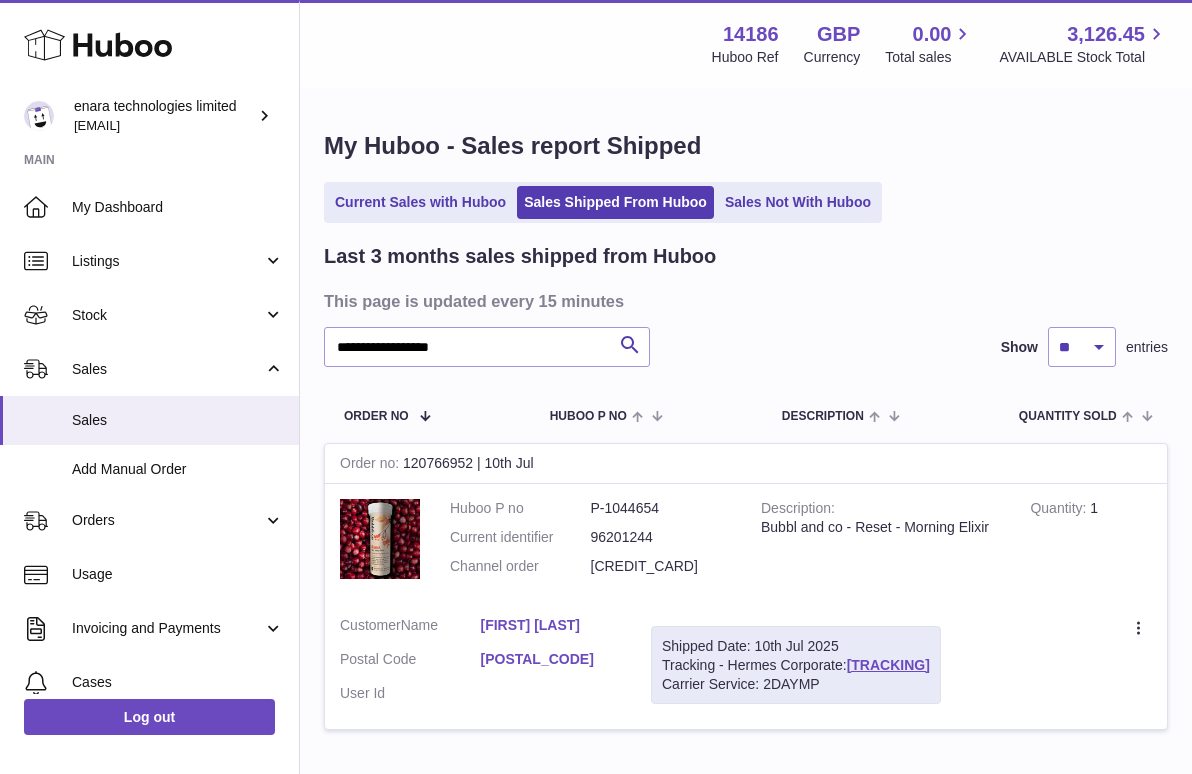 drag, startPoint x: 987, startPoint y: 657, endPoint x: 849, endPoint y: 661, distance: 138.05795 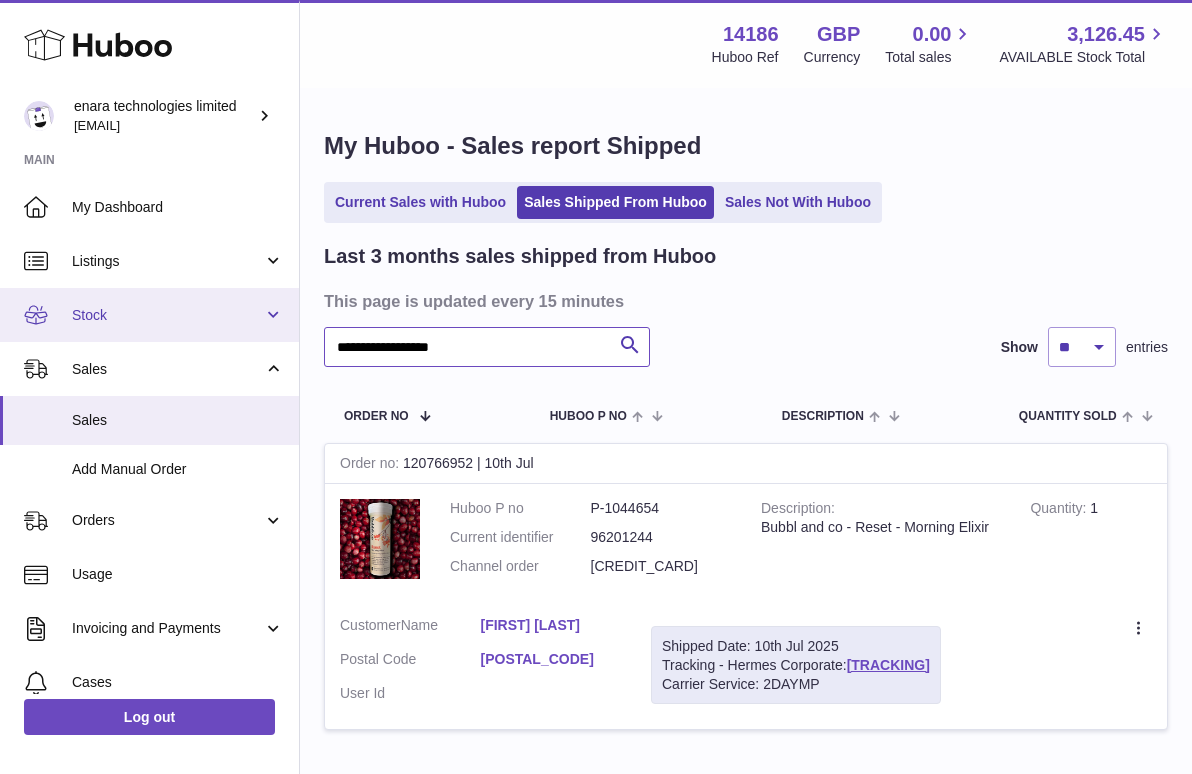 drag, startPoint x: 518, startPoint y: 353, endPoint x: 6, endPoint y: 319, distance: 513.1277 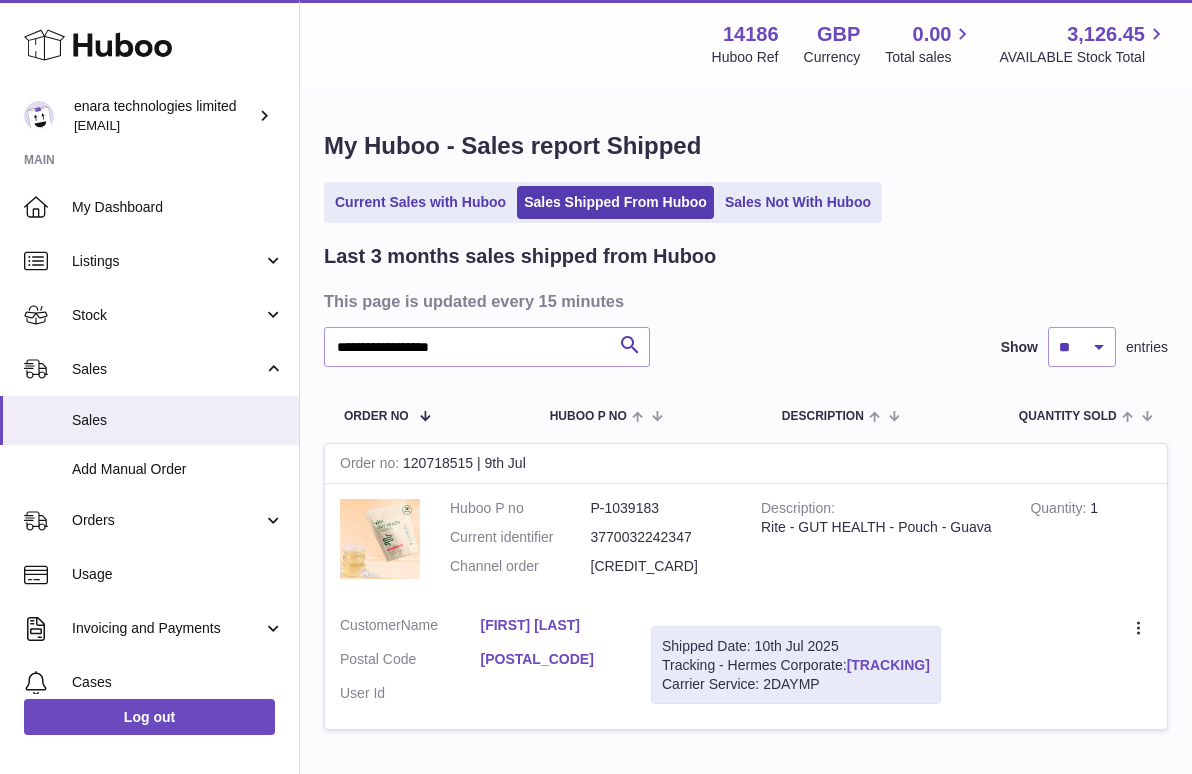 drag, startPoint x: 987, startPoint y: 653, endPoint x: 855, endPoint y: 656, distance: 132.03409 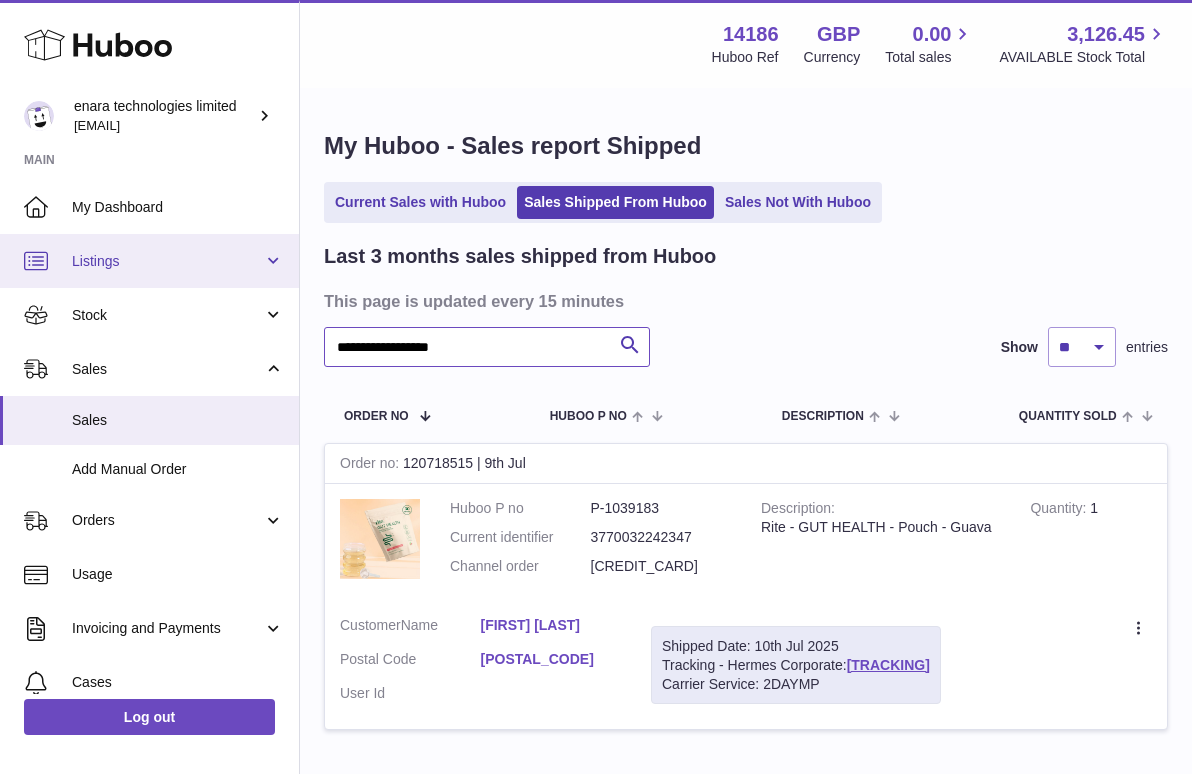 drag, startPoint x: 542, startPoint y: 344, endPoint x: 52, endPoint y: 275, distance: 494.83432 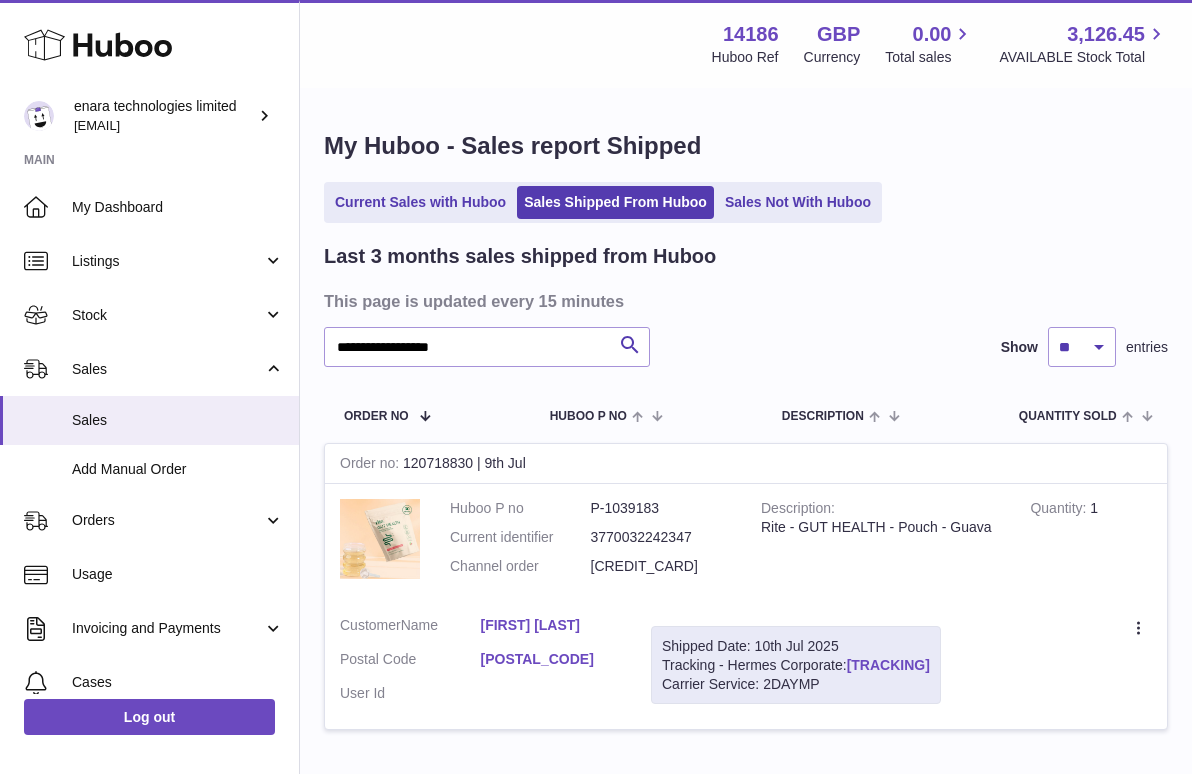 drag, startPoint x: 985, startPoint y: 662, endPoint x: 851, endPoint y: 662, distance: 134 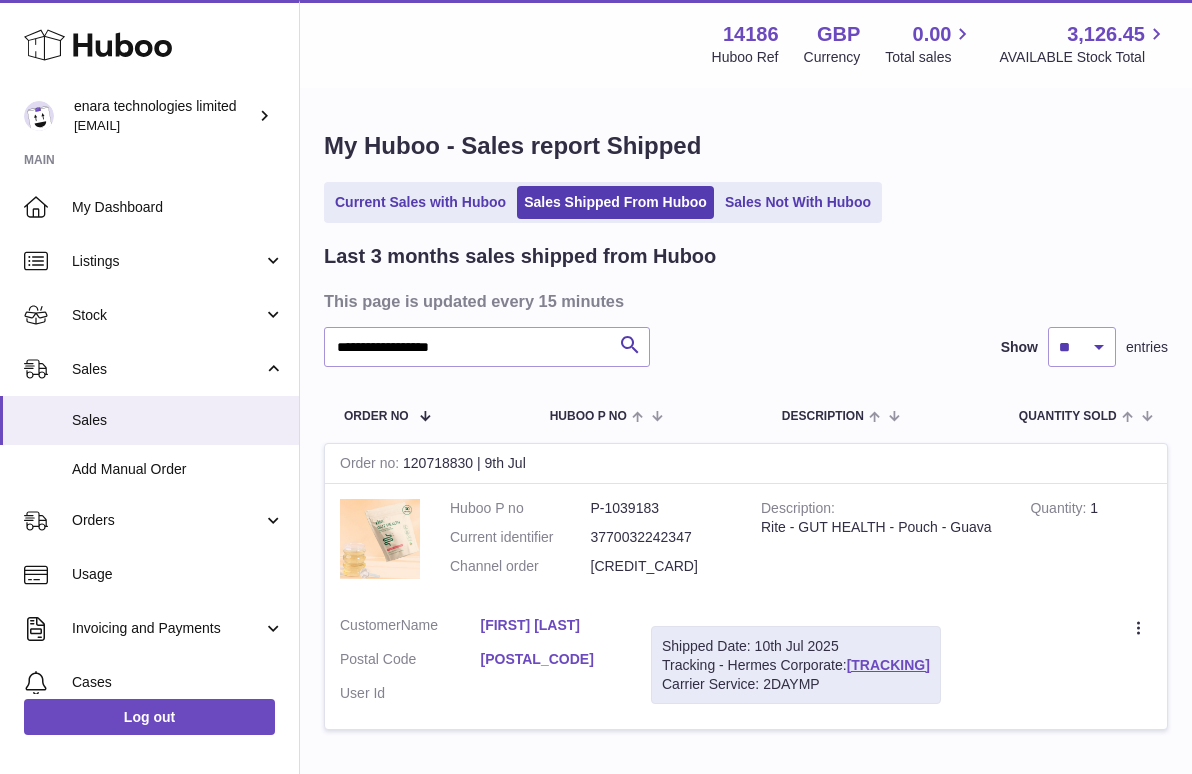 copy on "H01HYA0050067863" 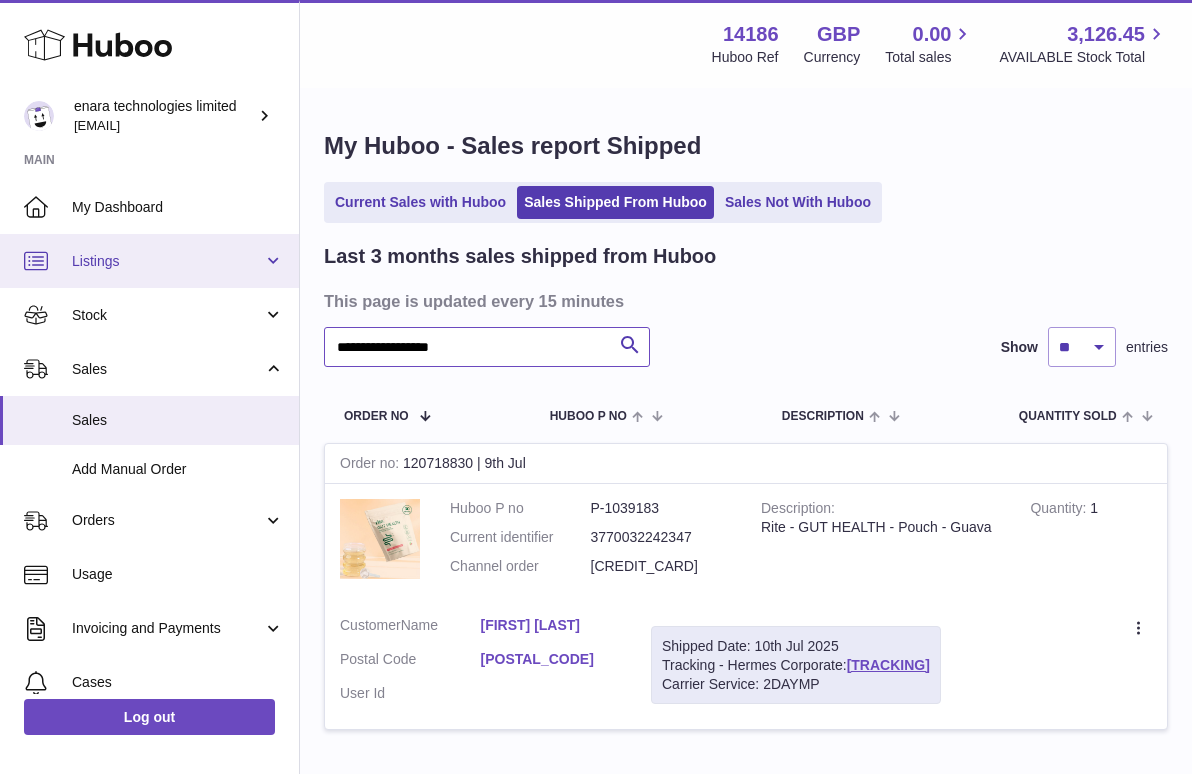 drag, startPoint x: 525, startPoint y: 348, endPoint x: 98, endPoint y: 272, distance: 433.71072 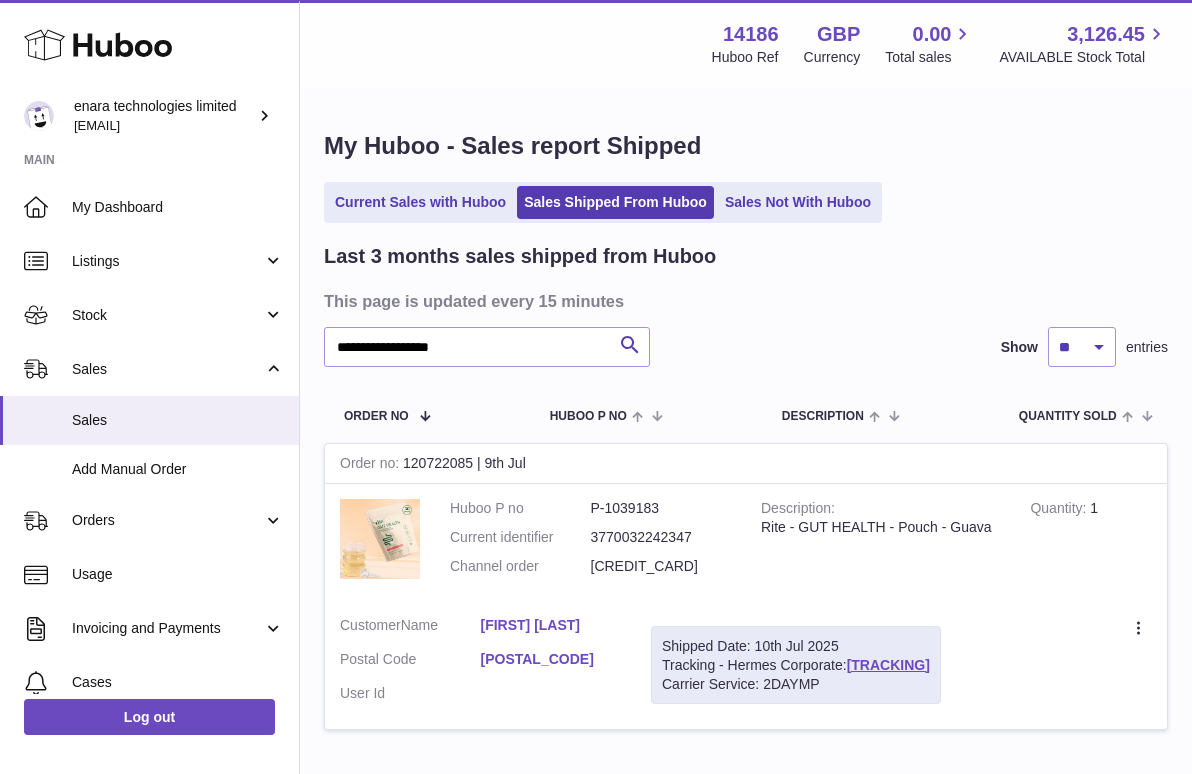 drag, startPoint x: 985, startPoint y: 660, endPoint x: 849, endPoint y: 662, distance: 136.01471 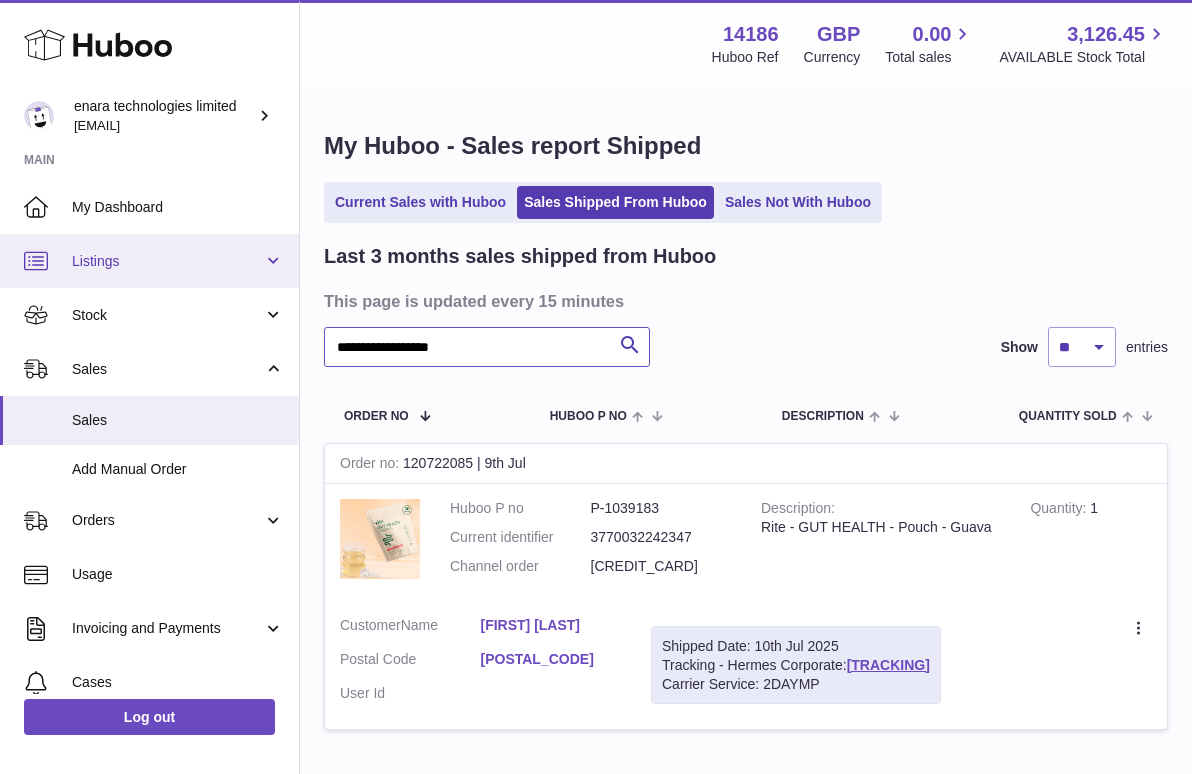 drag, startPoint x: 491, startPoint y: 348, endPoint x: 50, endPoint y: 233, distance: 455.74774 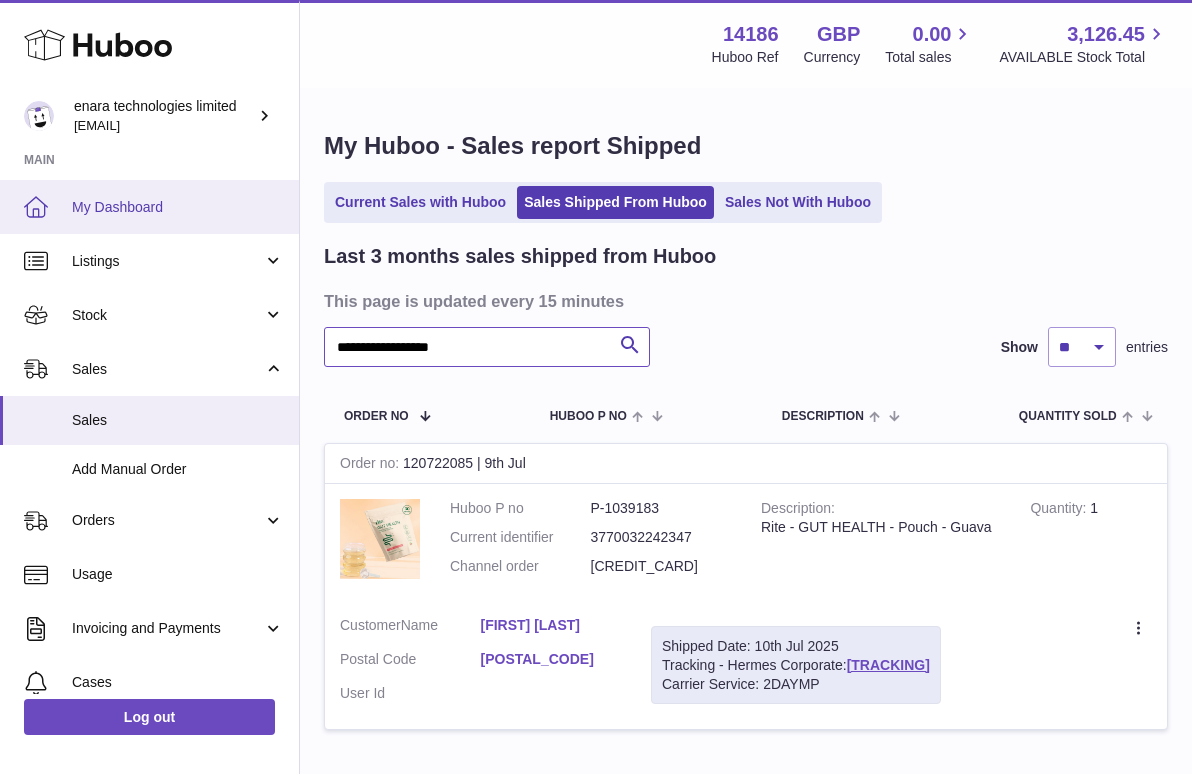paste 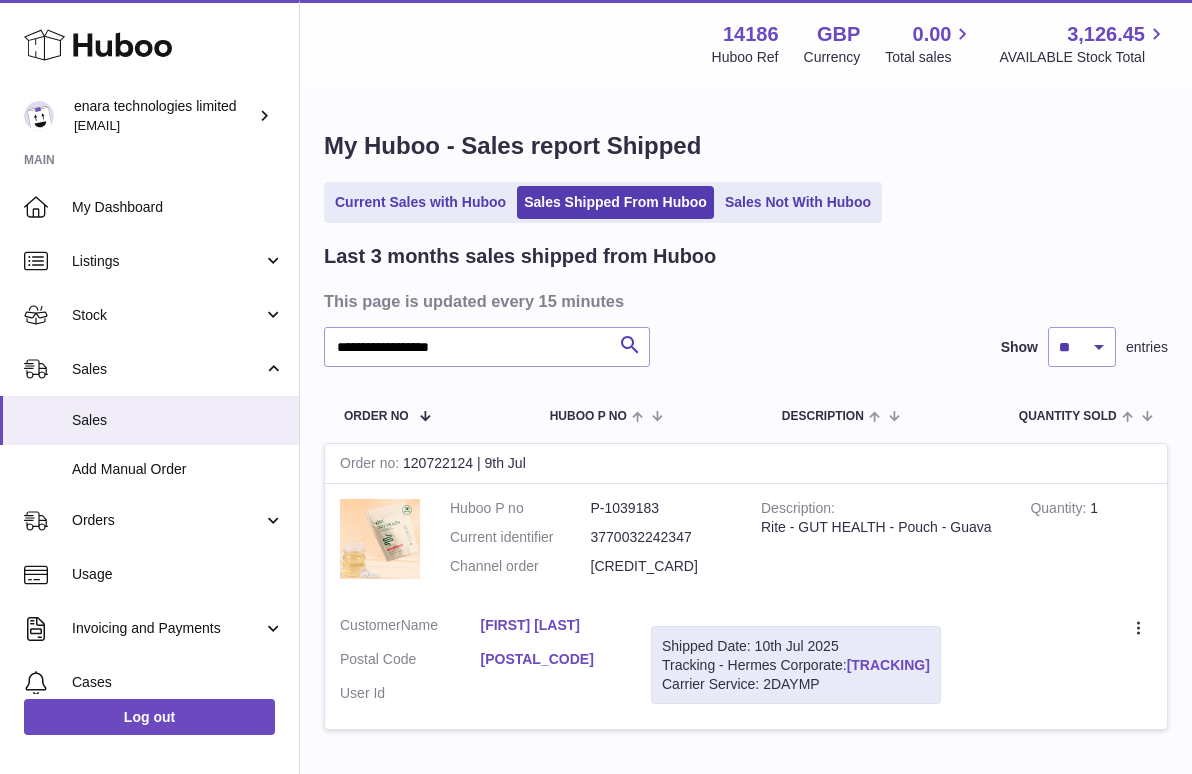 drag, startPoint x: 987, startPoint y: 660, endPoint x: 855, endPoint y: 663, distance: 132.03409 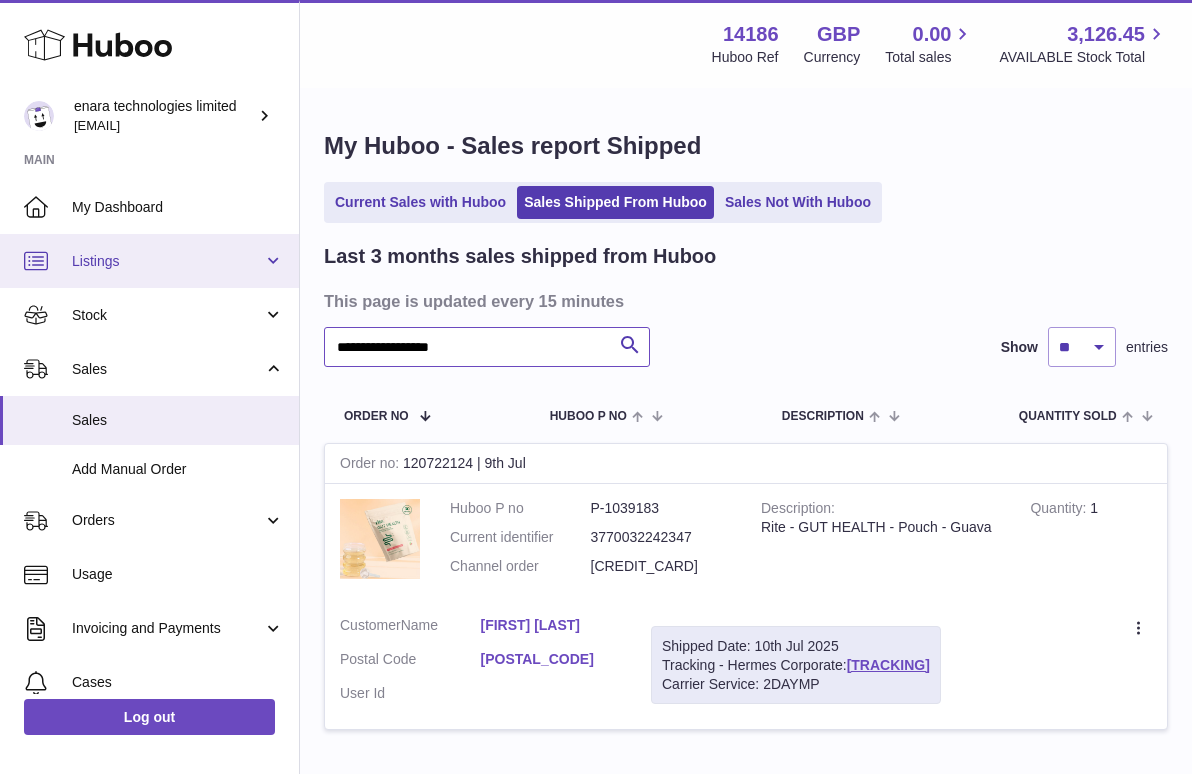 drag, startPoint x: 530, startPoint y: 342, endPoint x: 41, endPoint y: 277, distance: 493.30112 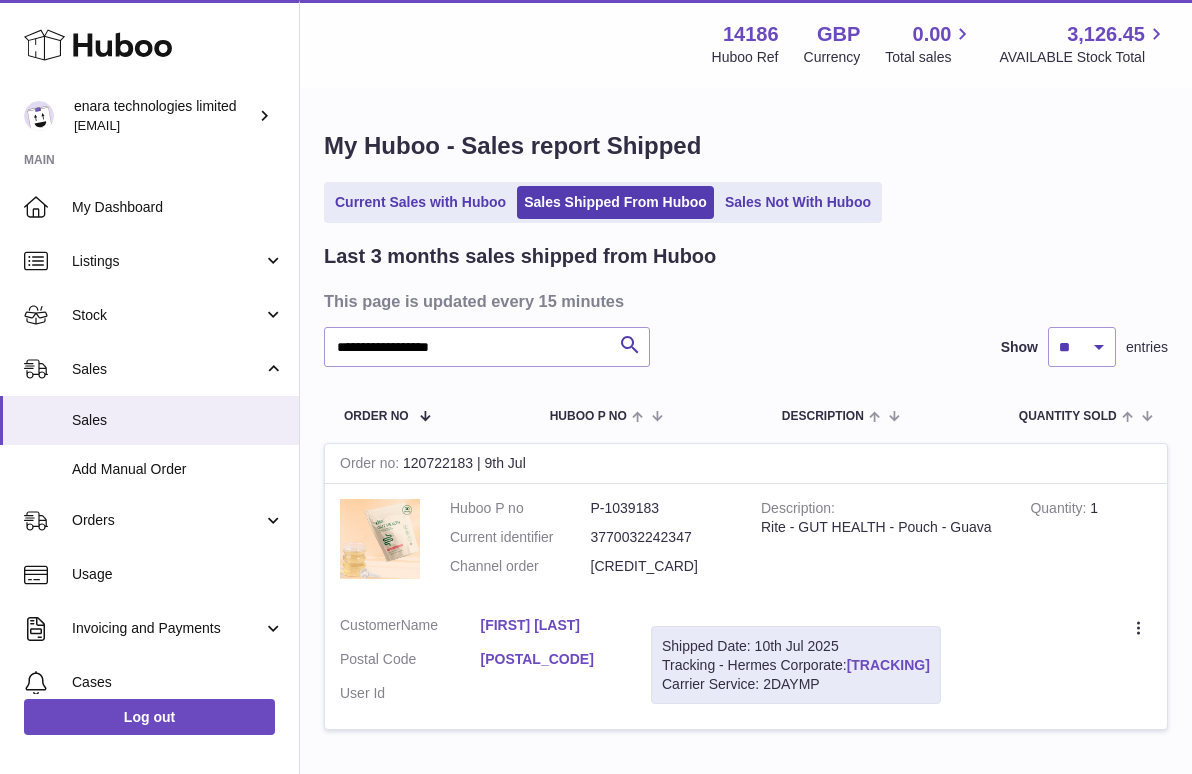 drag, startPoint x: 984, startPoint y: 658, endPoint x: 851, endPoint y: 658, distance: 133 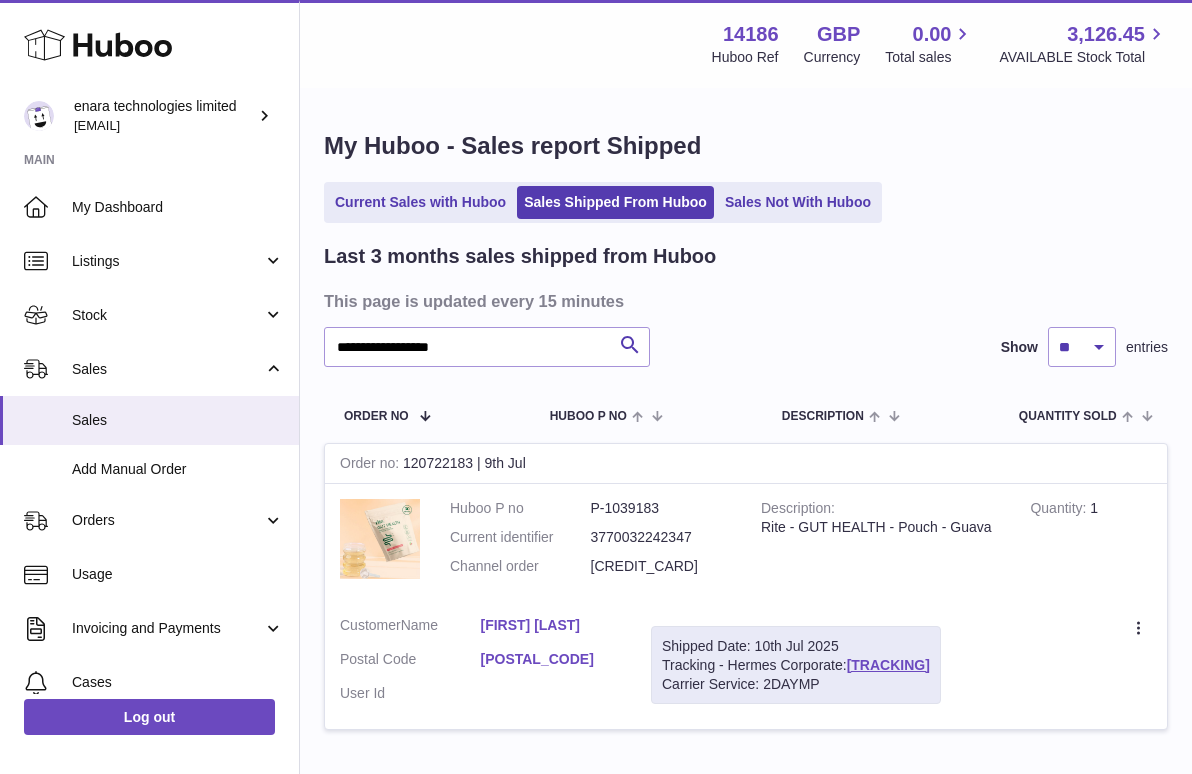copy on "H01HYA0050067875" 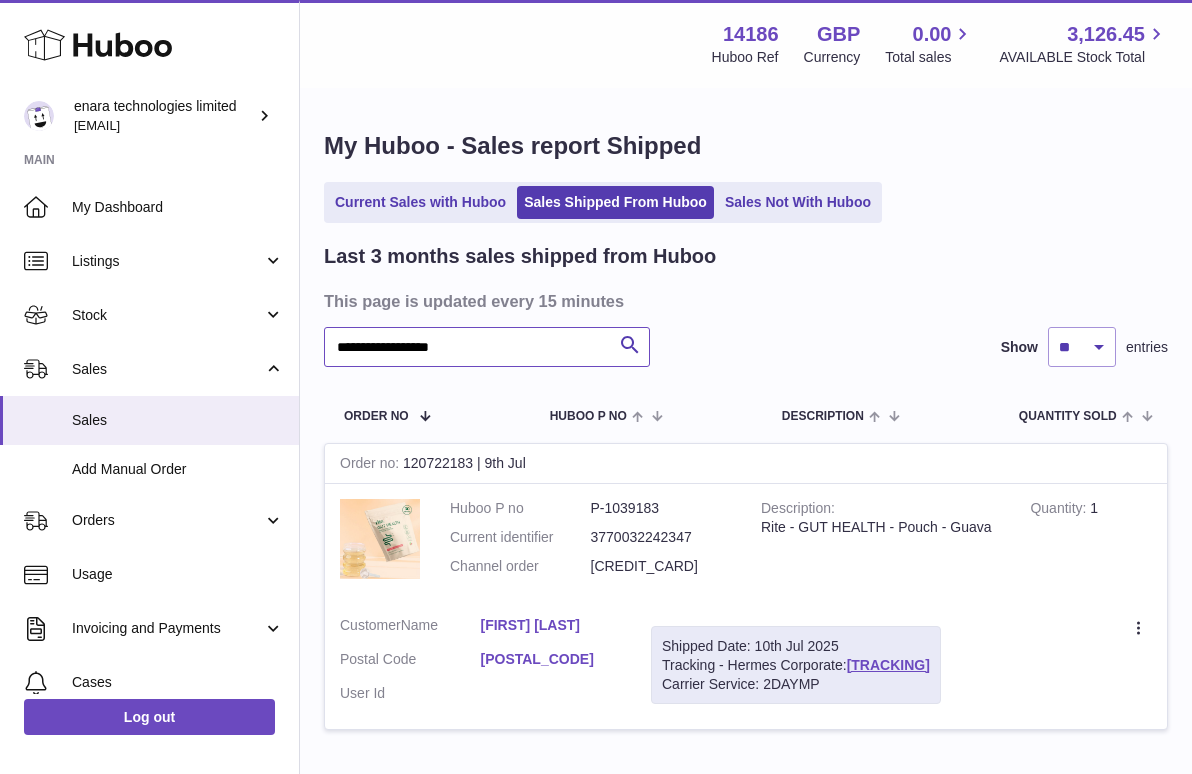 drag, startPoint x: 536, startPoint y: 343, endPoint x: -73, endPoint y: 241, distance: 617.4828 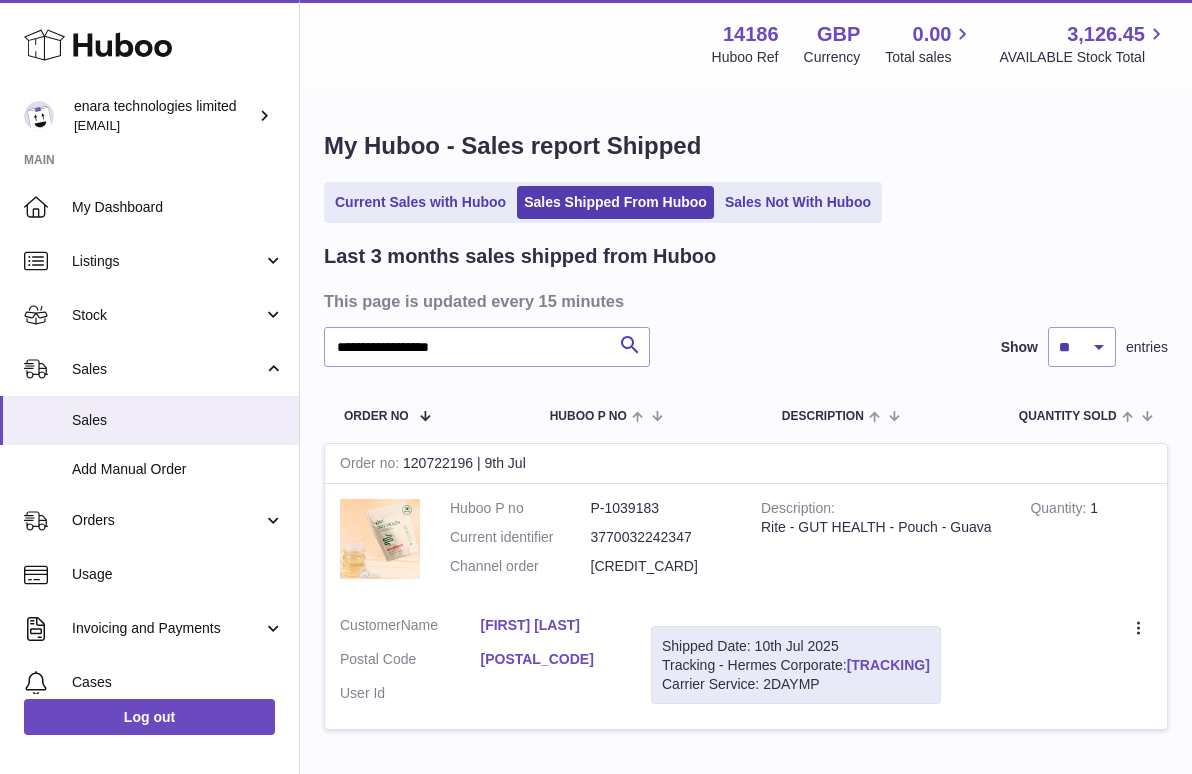 drag, startPoint x: 985, startPoint y: 656, endPoint x: 850, endPoint y: 661, distance: 135.09256 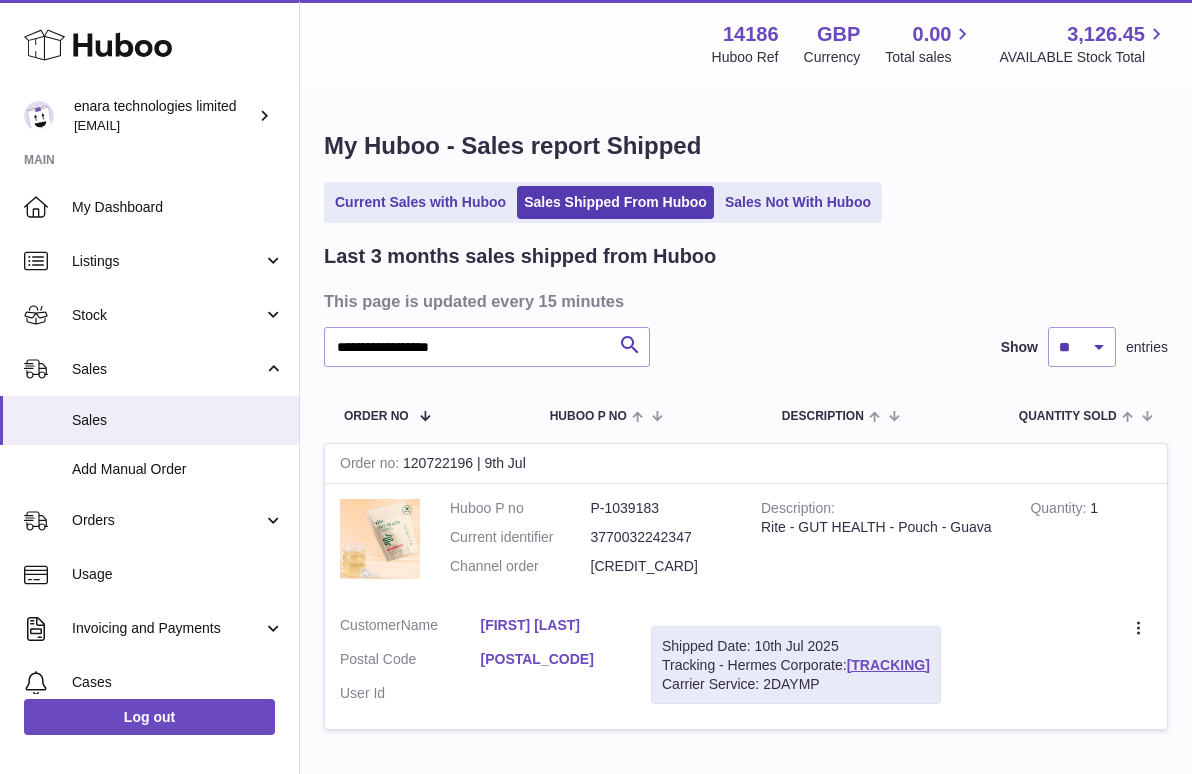 copy on "H01HYA0050068221" 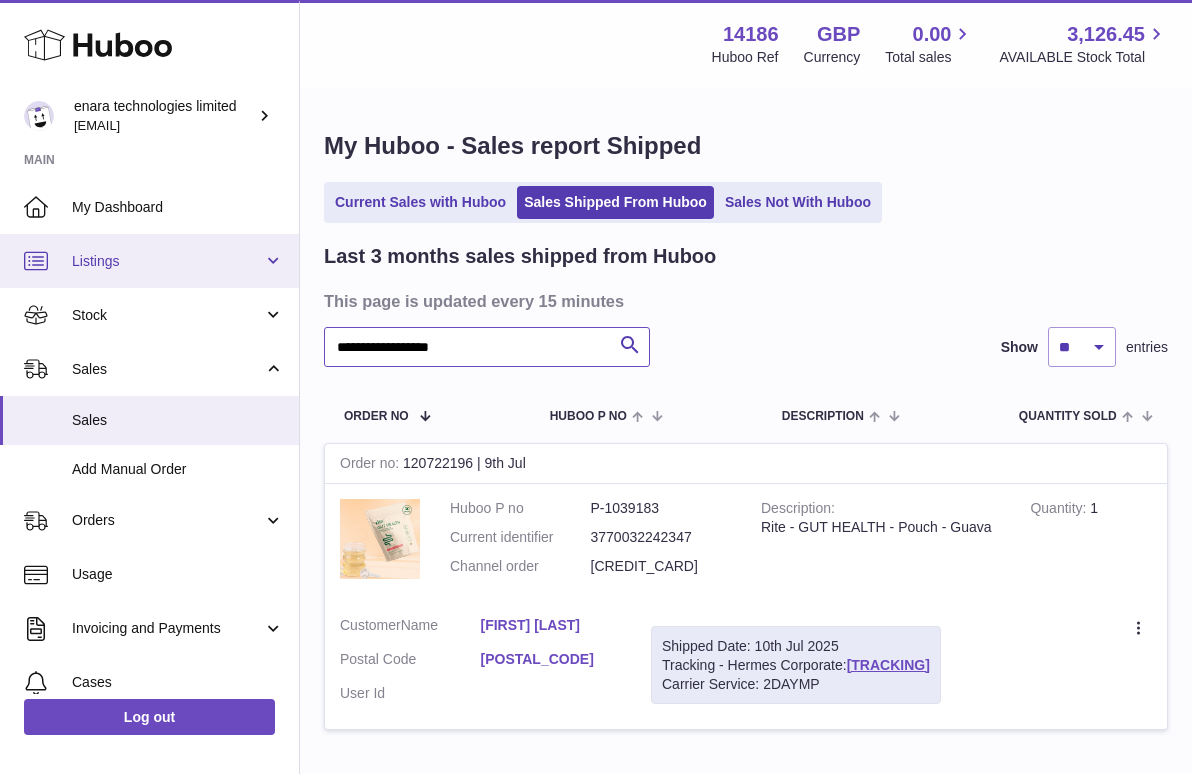 drag, startPoint x: 537, startPoint y: 354, endPoint x: 143, endPoint y: 273, distance: 402.24 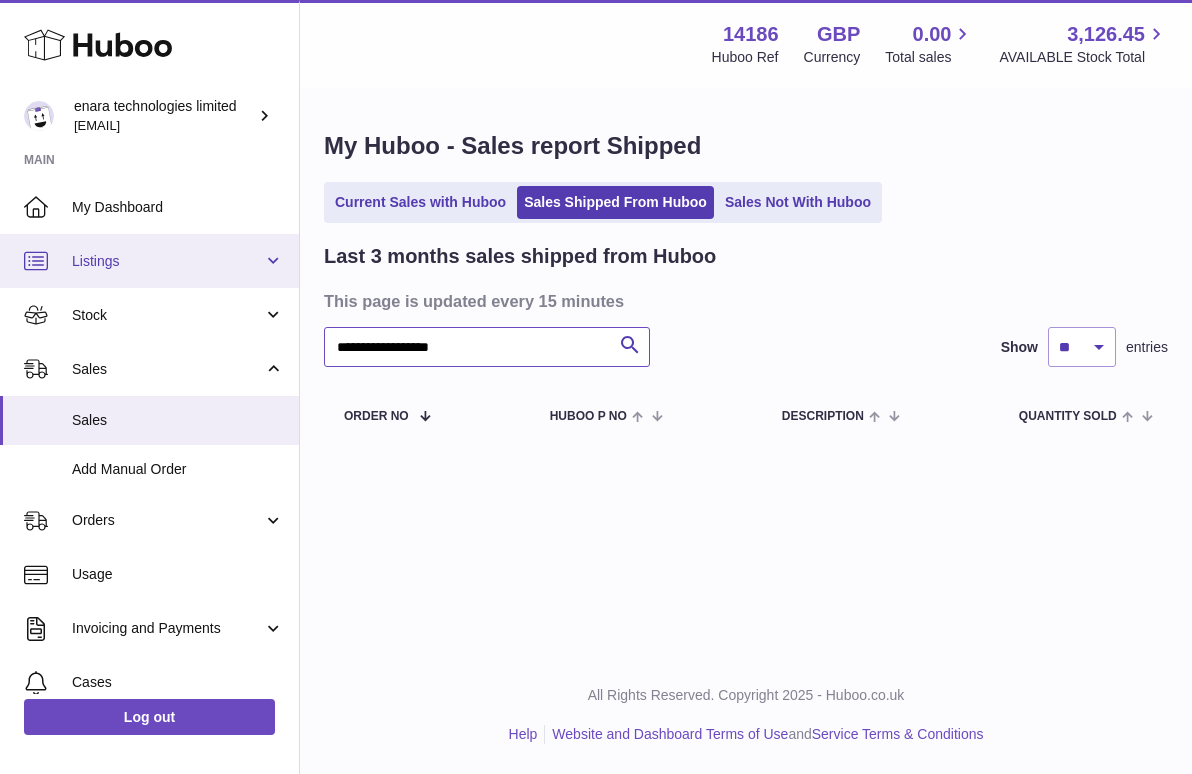 drag, startPoint x: 504, startPoint y: 352, endPoint x: 64, endPoint y: 248, distance: 452.12387 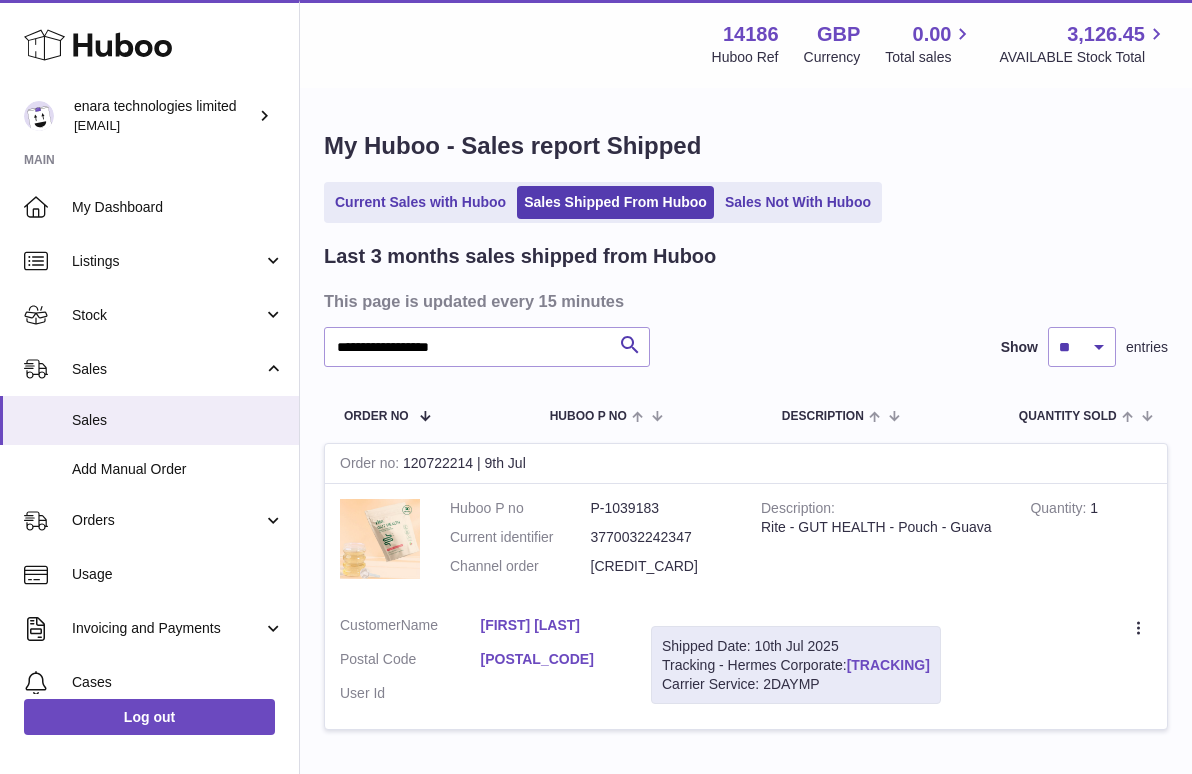 drag, startPoint x: 984, startPoint y: 656, endPoint x: 855, endPoint y: 663, distance: 129.18979 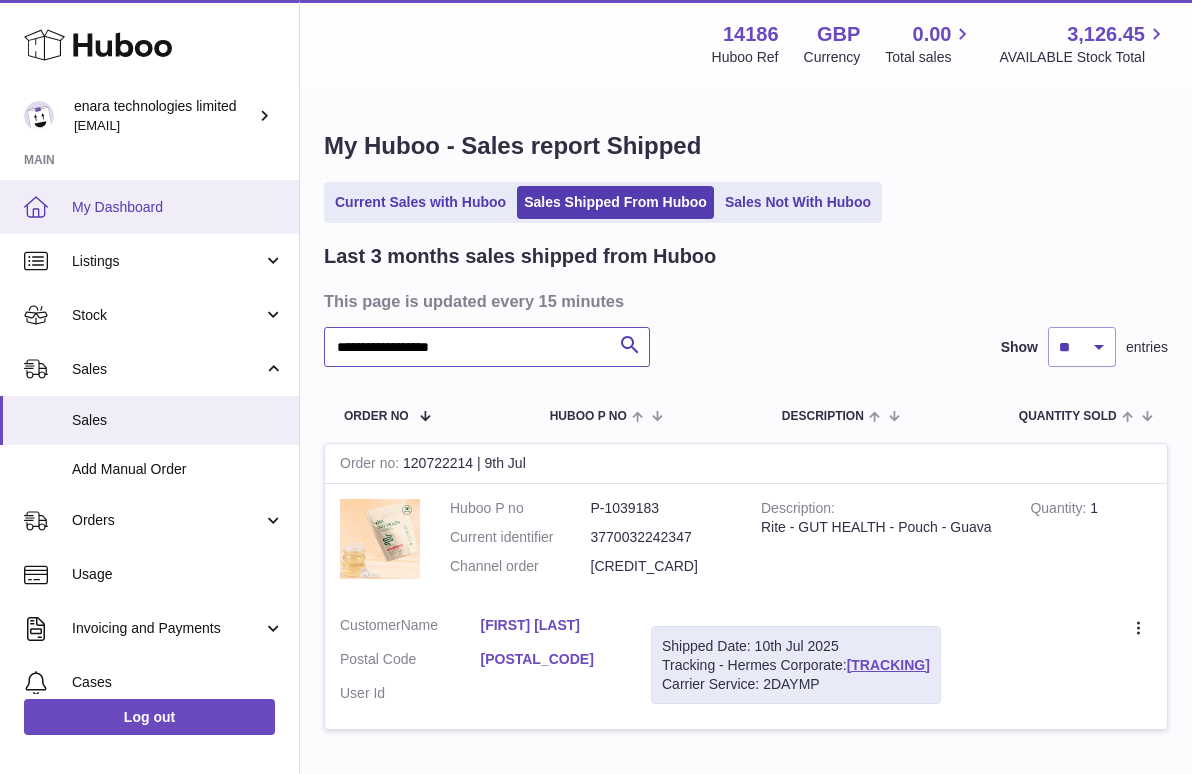 drag, startPoint x: 513, startPoint y: 346, endPoint x: 19, endPoint y: 202, distance: 514.56 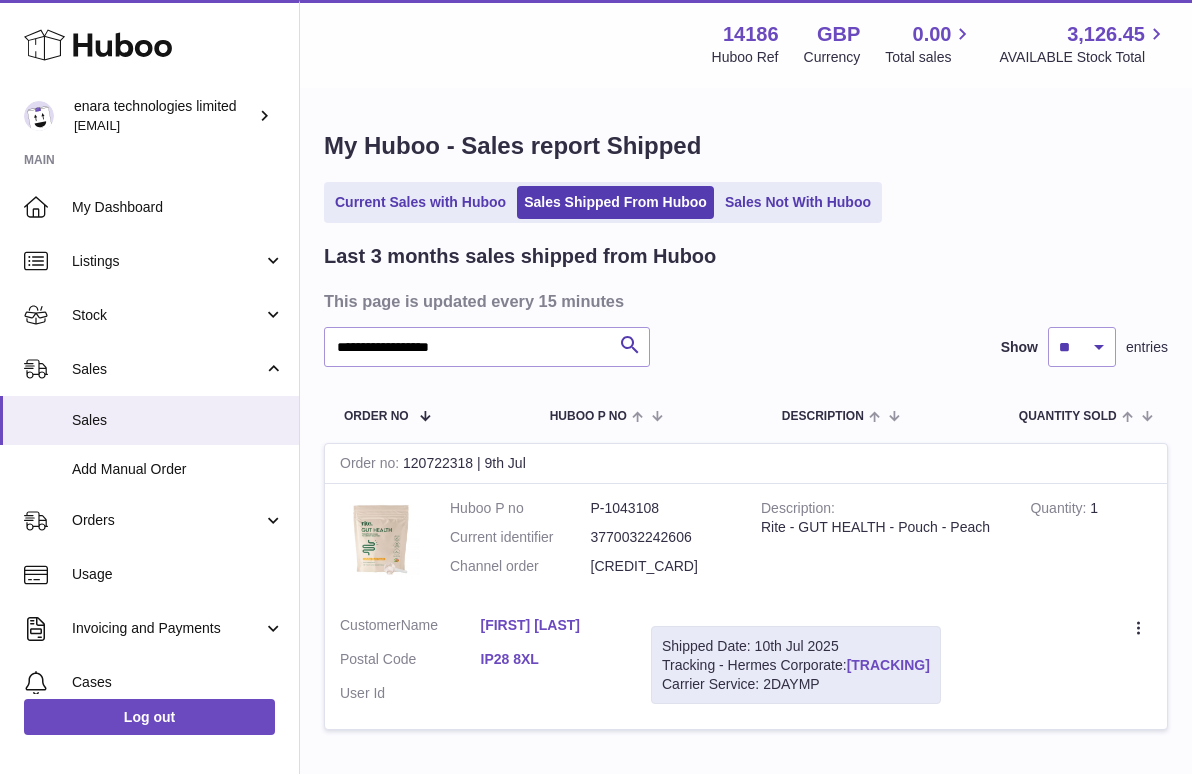 drag, startPoint x: 985, startPoint y: 658, endPoint x: 853, endPoint y: 664, distance: 132.13629 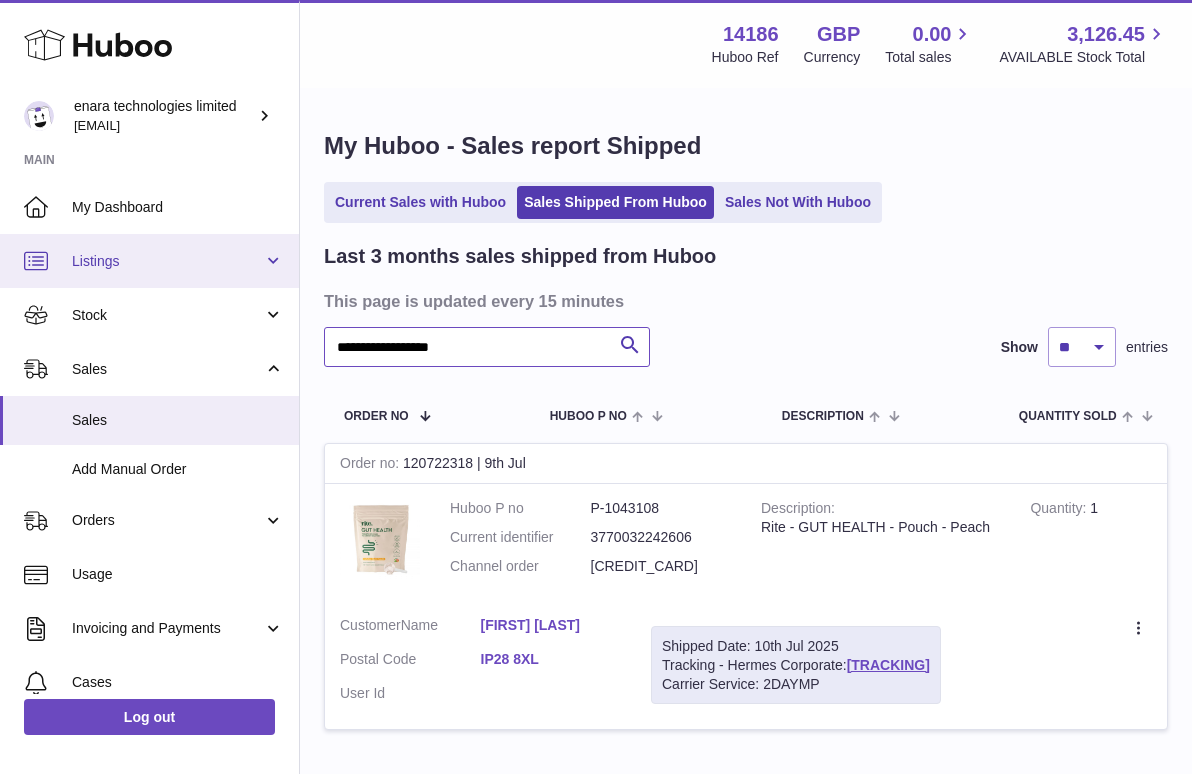 drag, startPoint x: 520, startPoint y: 351, endPoint x: 11, endPoint y: 241, distance: 520.7504 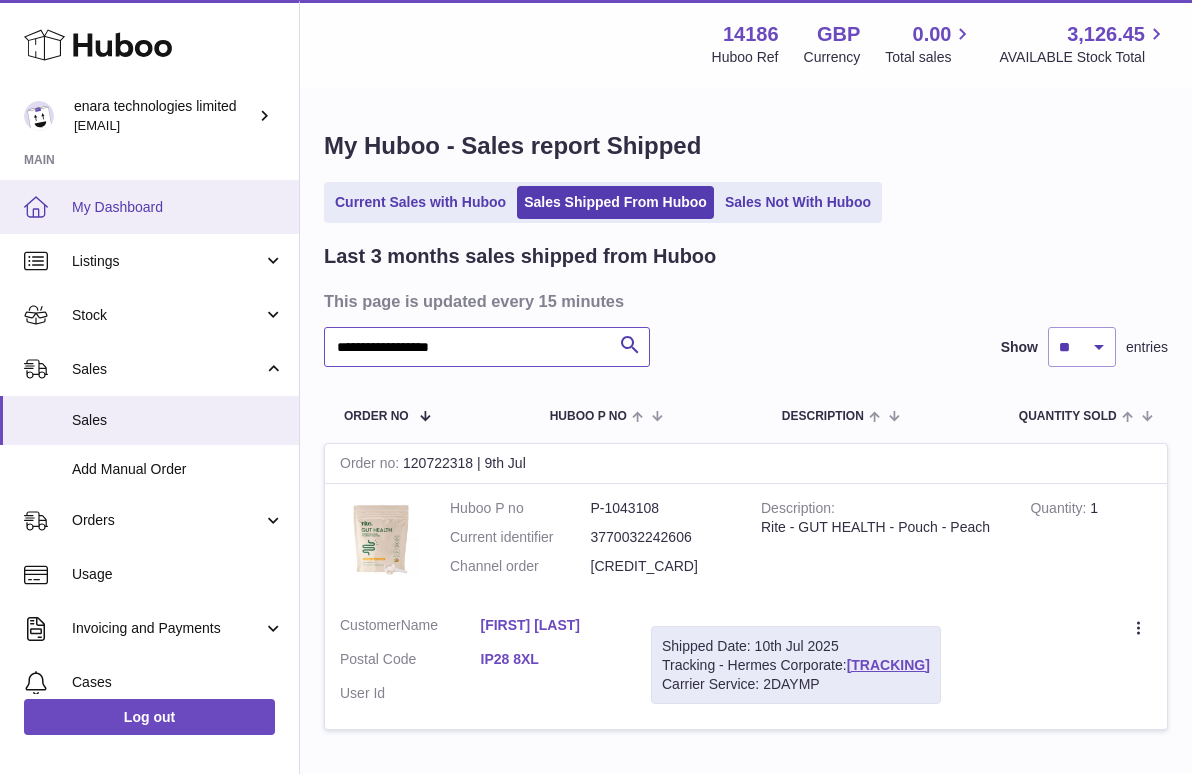 paste 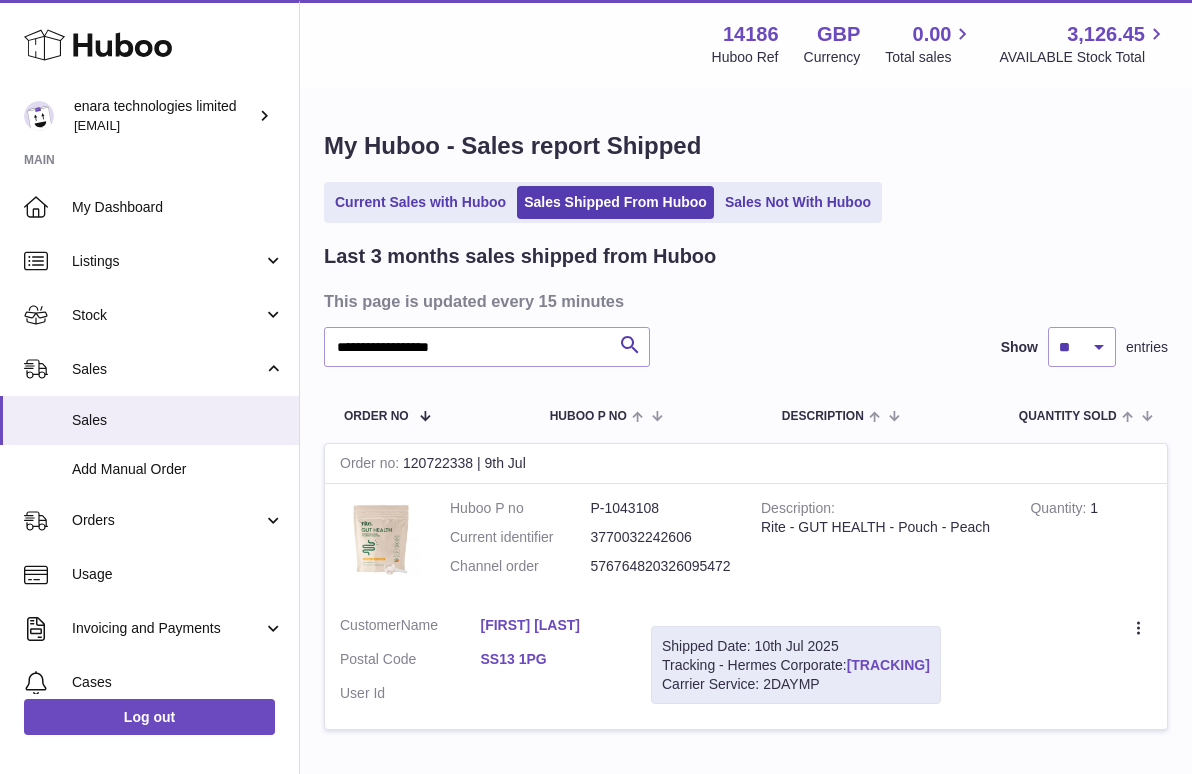 drag, startPoint x: 987, startPoint y: 657, endPoint x: 852, endPoint y: 661, distance: 135.05925 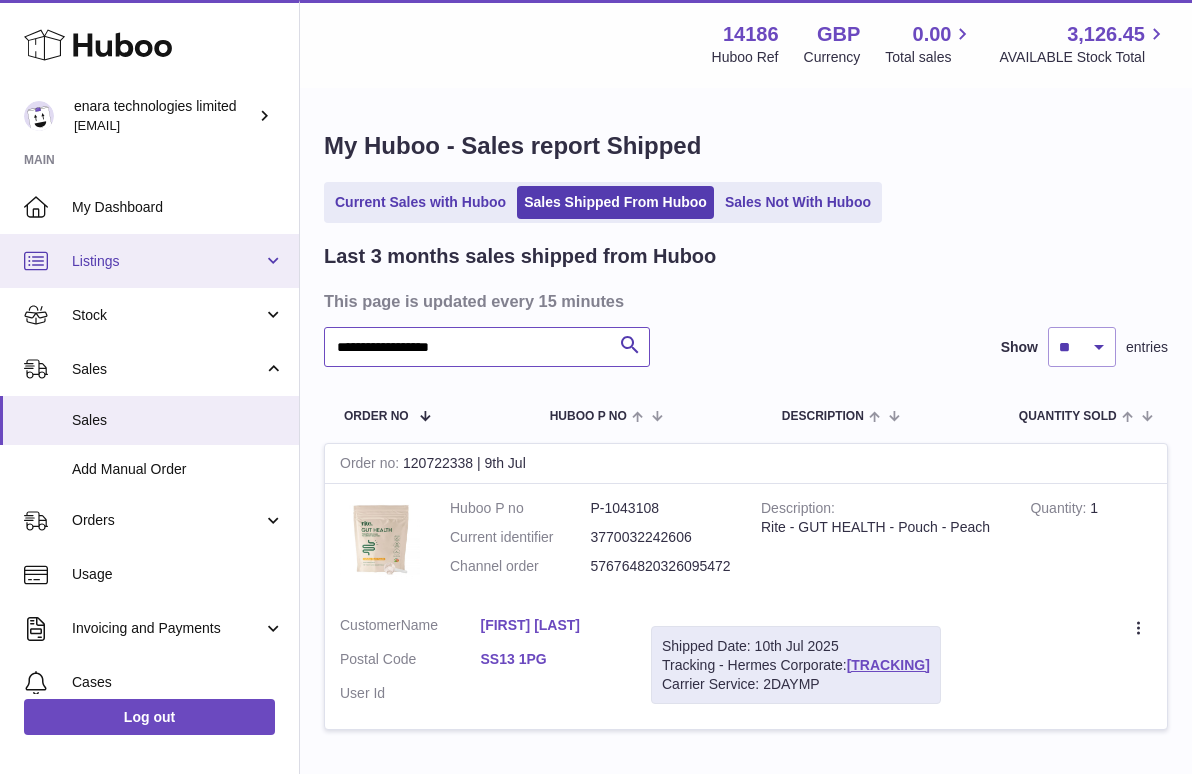 drag, startPoint x: 508, startPoint y: 344, endPoint x: 50, endPoint y: 279, distance: 462.58945 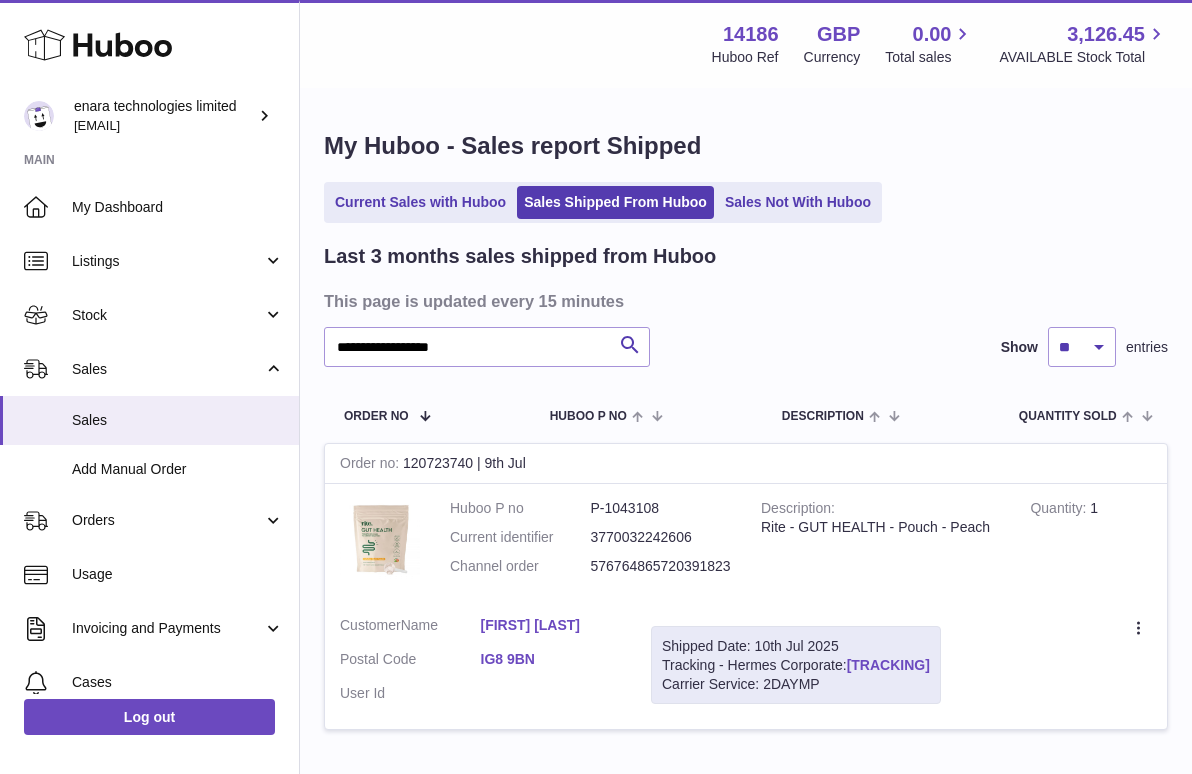 drag, startPoint x: 984, startPoint y: 656, endPoint x: 853, endPoint y: 660, distance: 131.06105 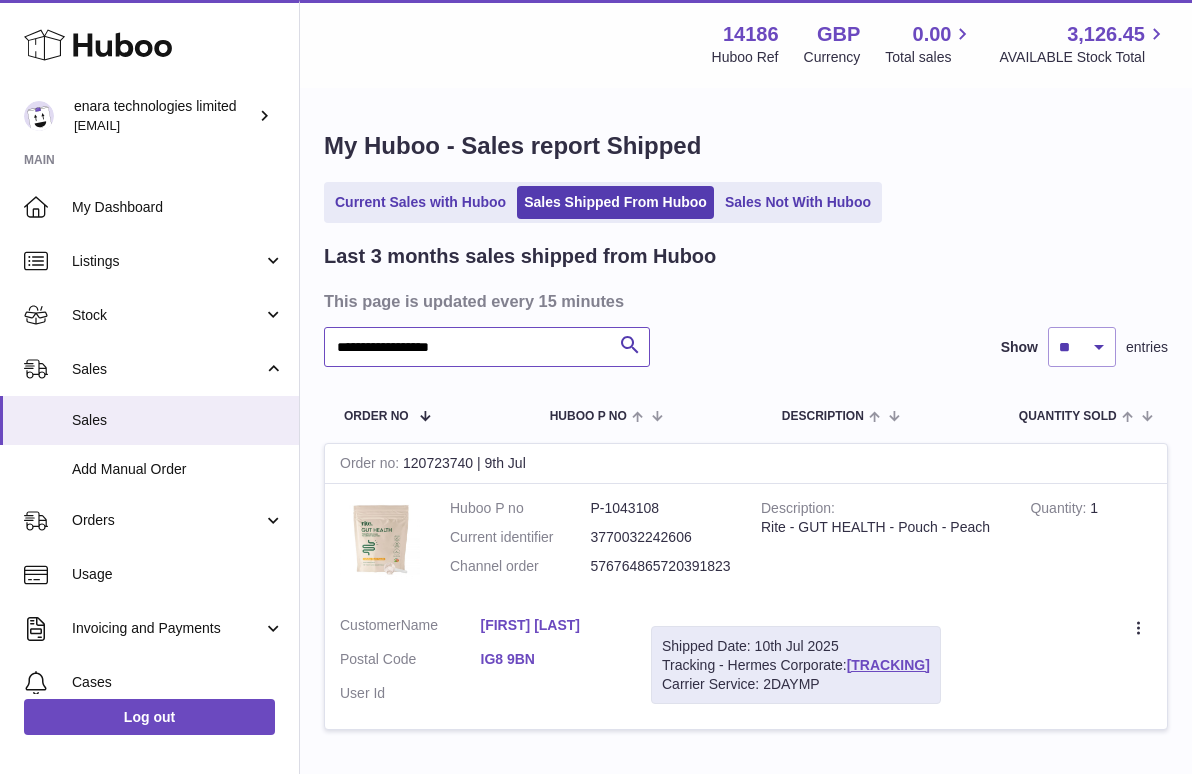 drag, startPoint x: 522, startPoint y: 347, endPoint x: -9, endPoint y: 278, distance: 535.4643 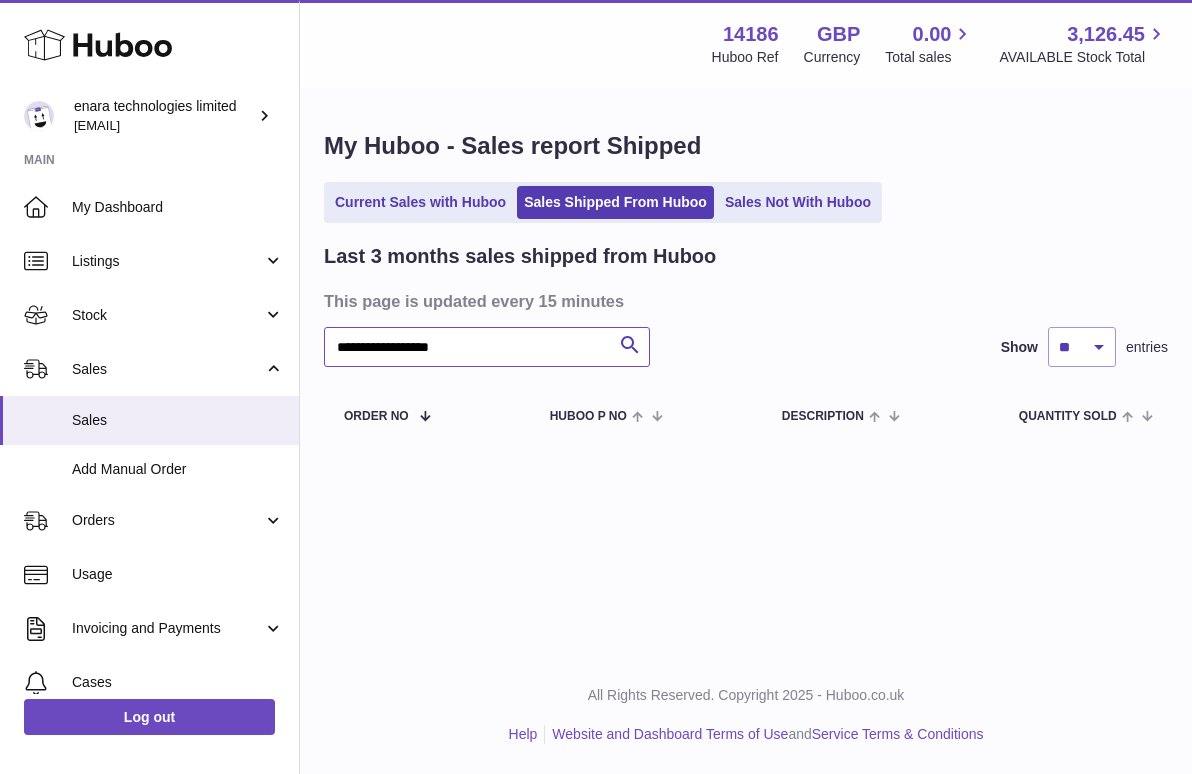 drag, startPoint x: 507, startPoint y: 352, endPoint x: -85, endPoint y: 258, distance: 599.4164 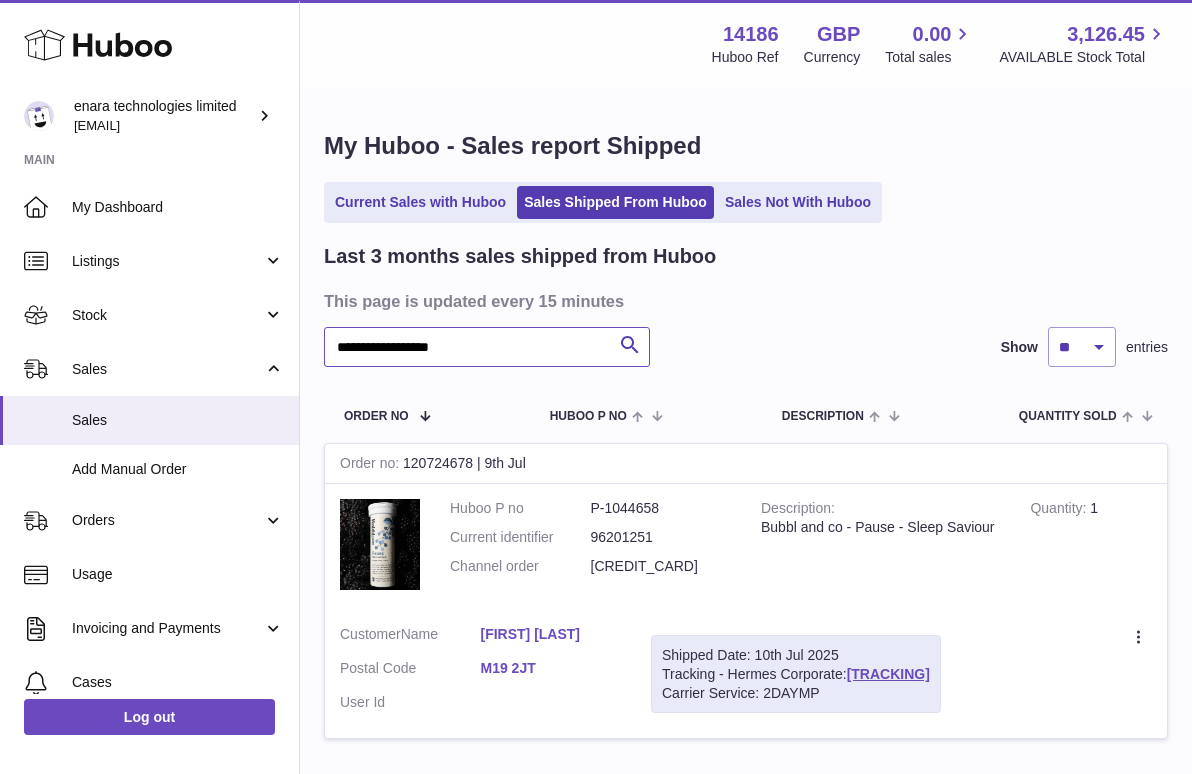 type on "**********" 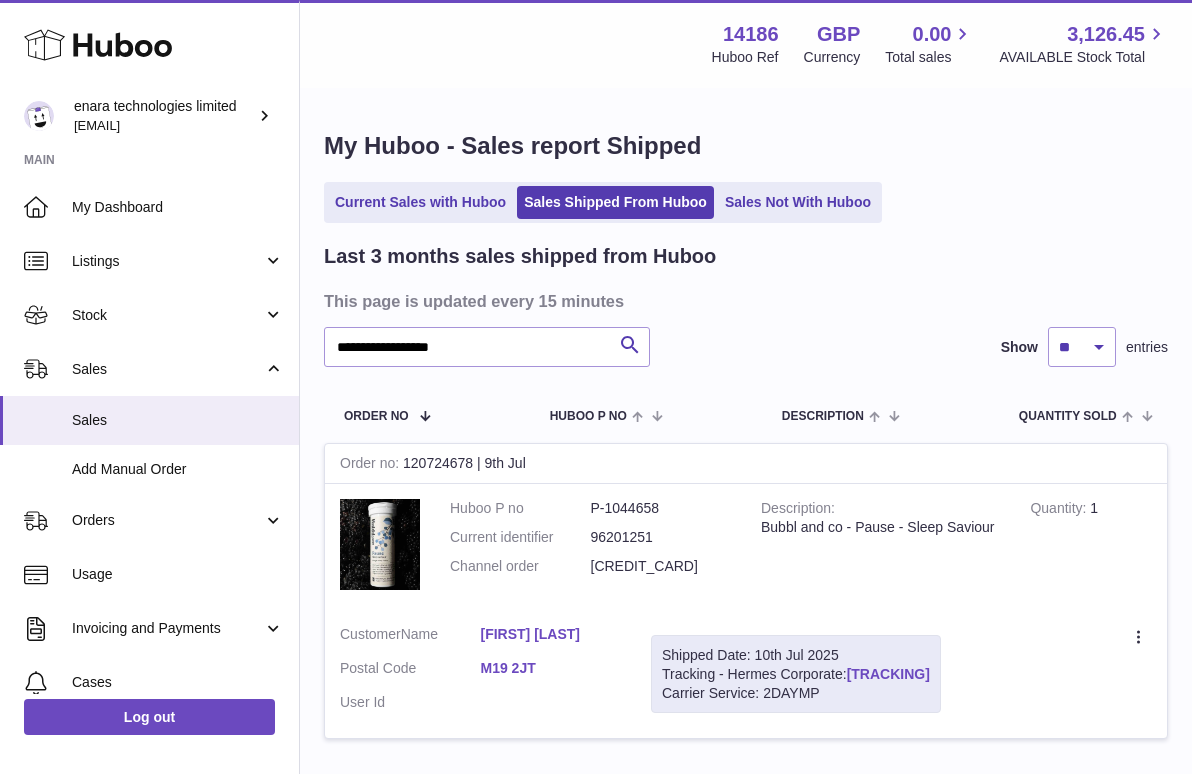 drag, startPoint x: 986, startPoint y: 671, endPoint x: 852, endPoint y: 676, distance: 134.09325 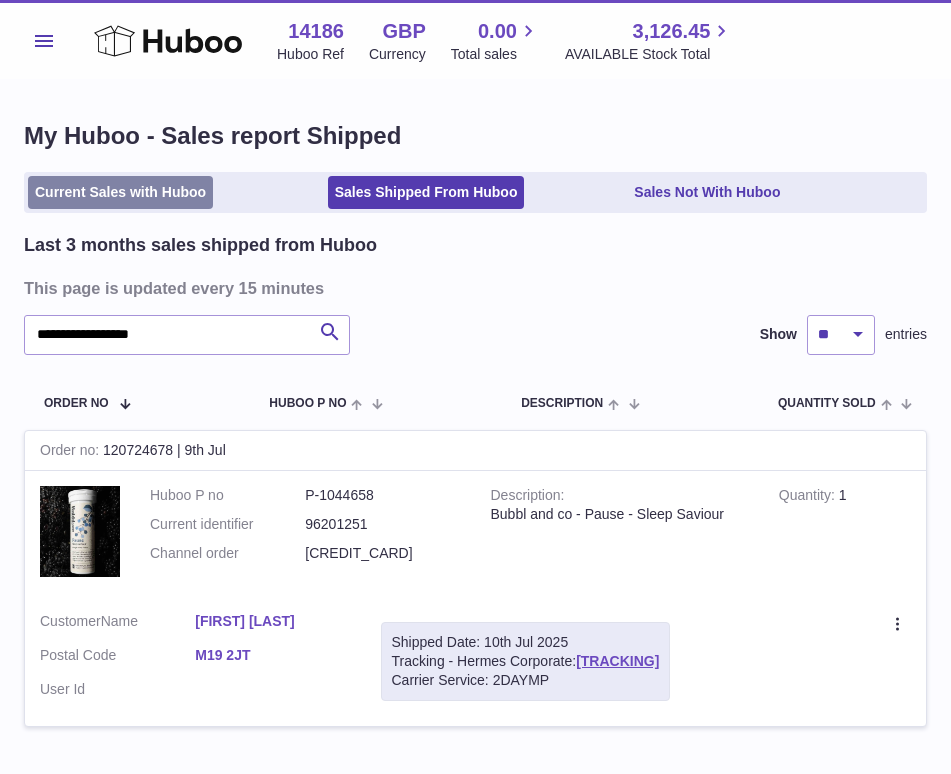 click on "Current Sales with Huboo" at bounding box center [120, 192] 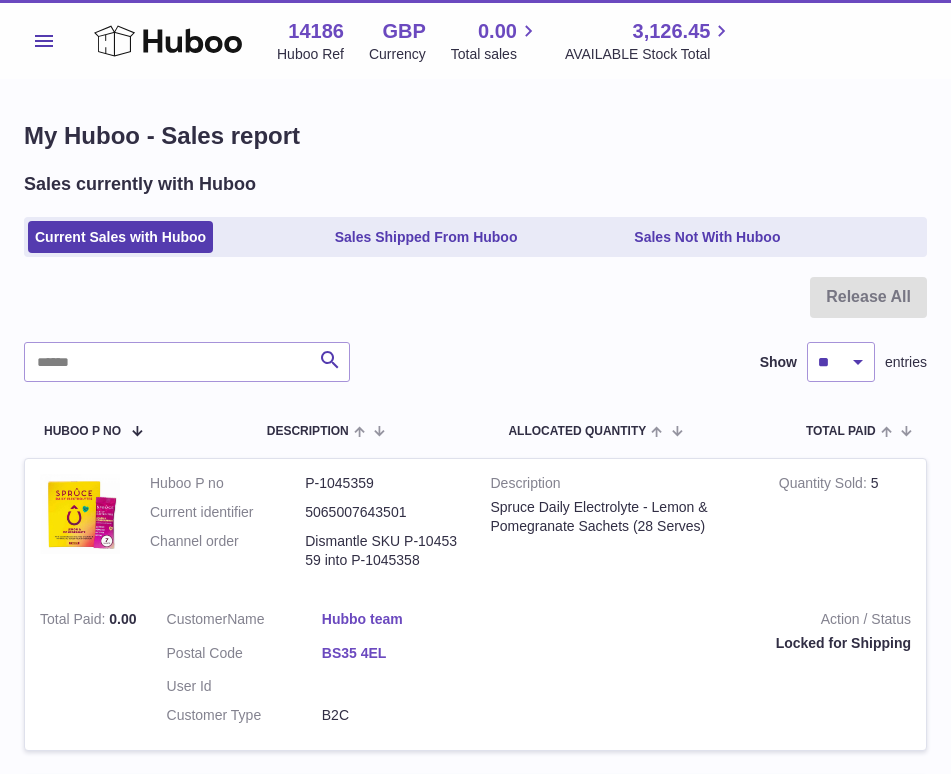 scroll, scrollTop: 0, scrollLeft: 0, axis: both 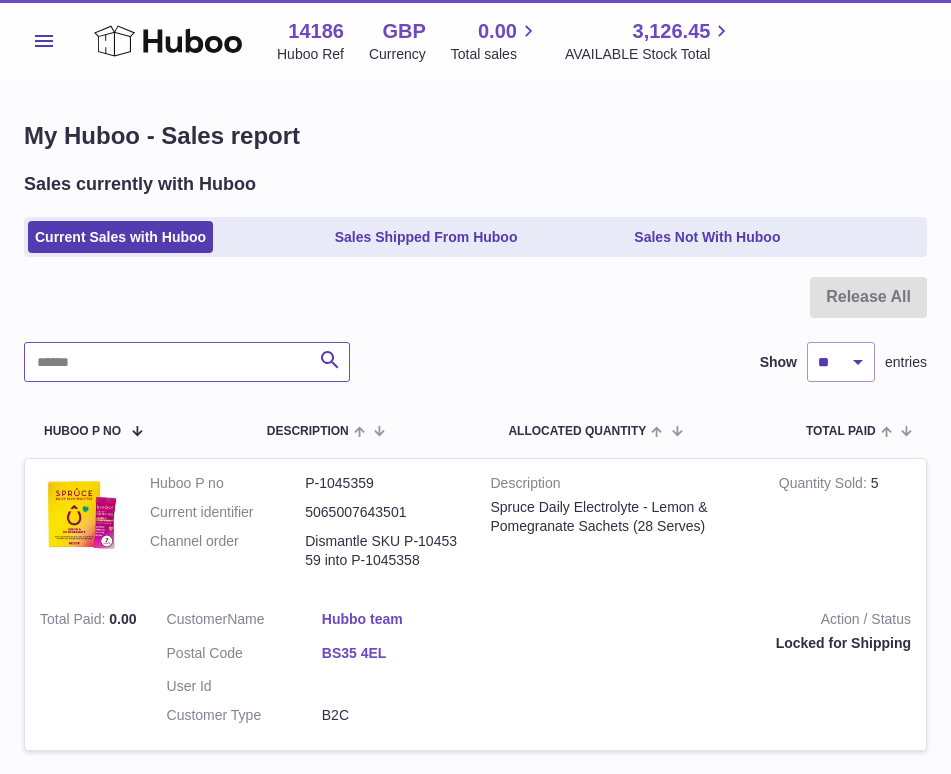 click at bounding box center [187, 362] 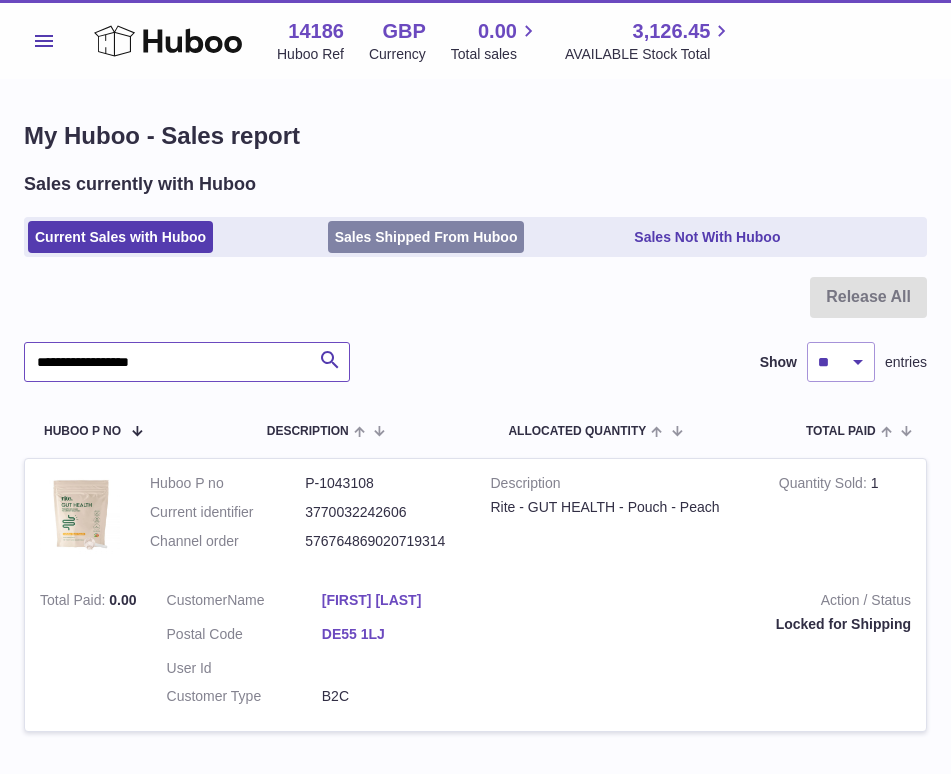 type on "**********" 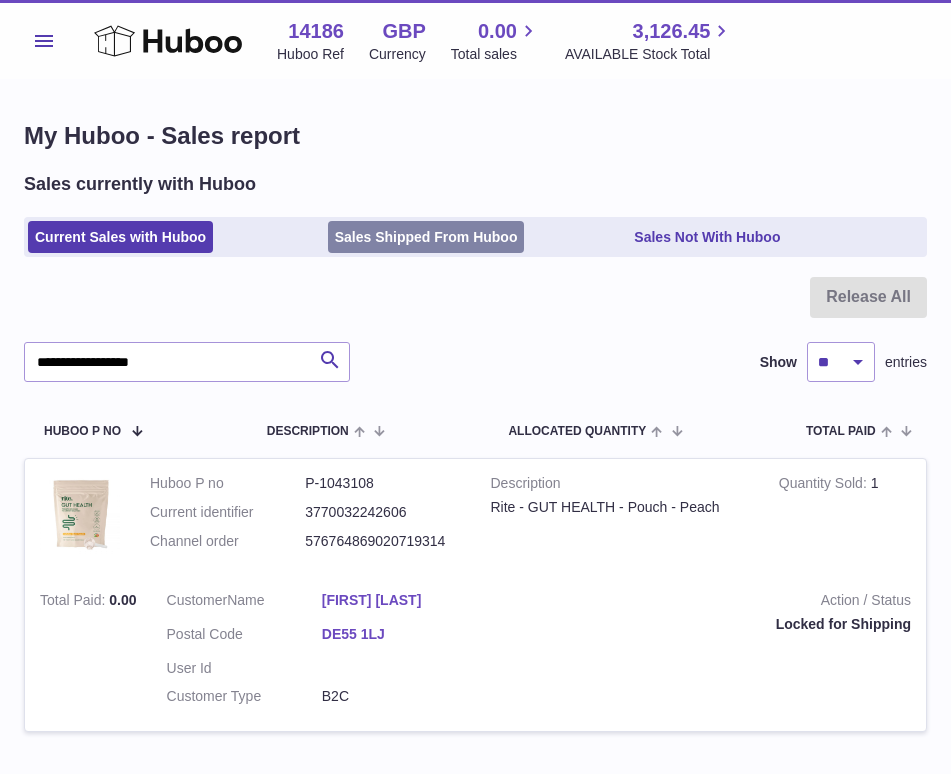click on "Sales Shipped From Huboo" at bounding box center [426, 237] 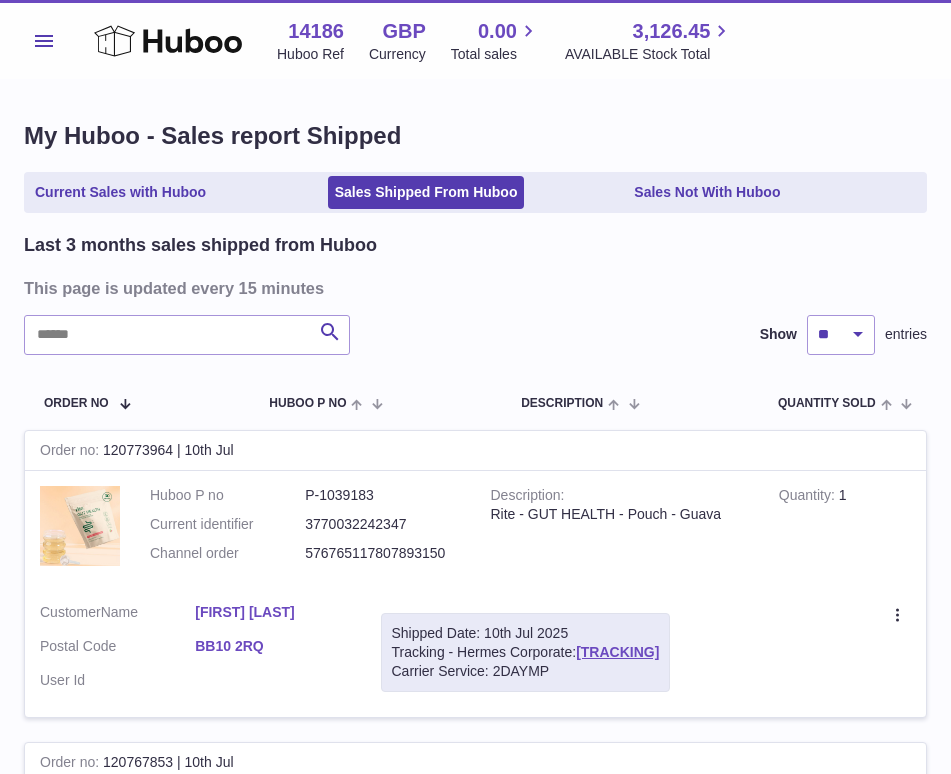 scroll, scrollTop: 0, scrollLeft: 0, axis: both 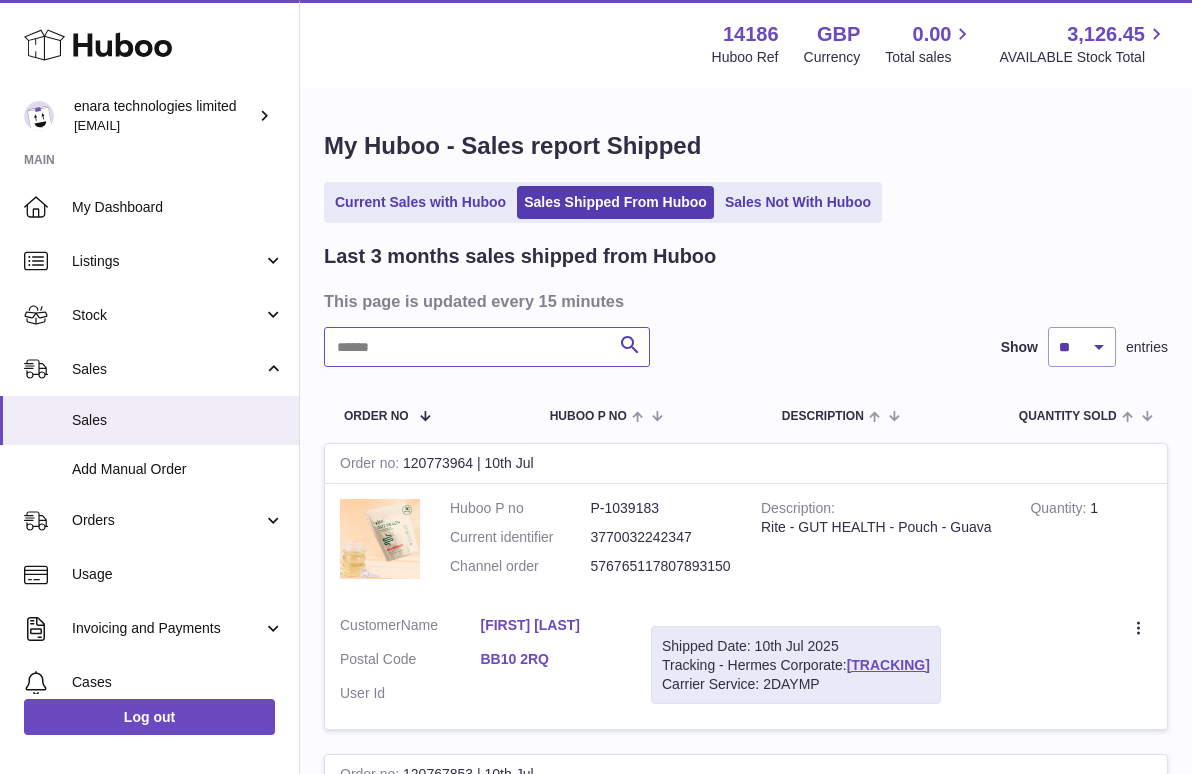 click at bounding box center (487, 347) 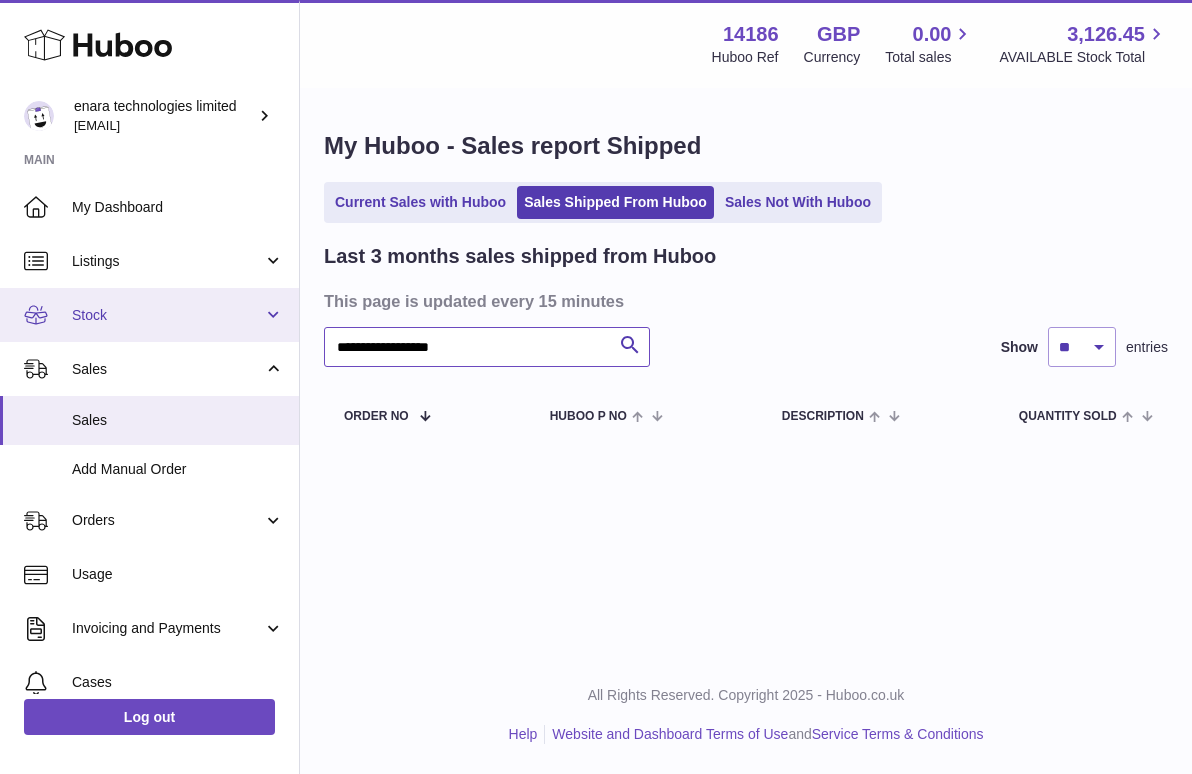 drag, startPoint x: 492, startPoint y: 340, endPoint x: 115, endPoint y: 289, distance: 380.43396 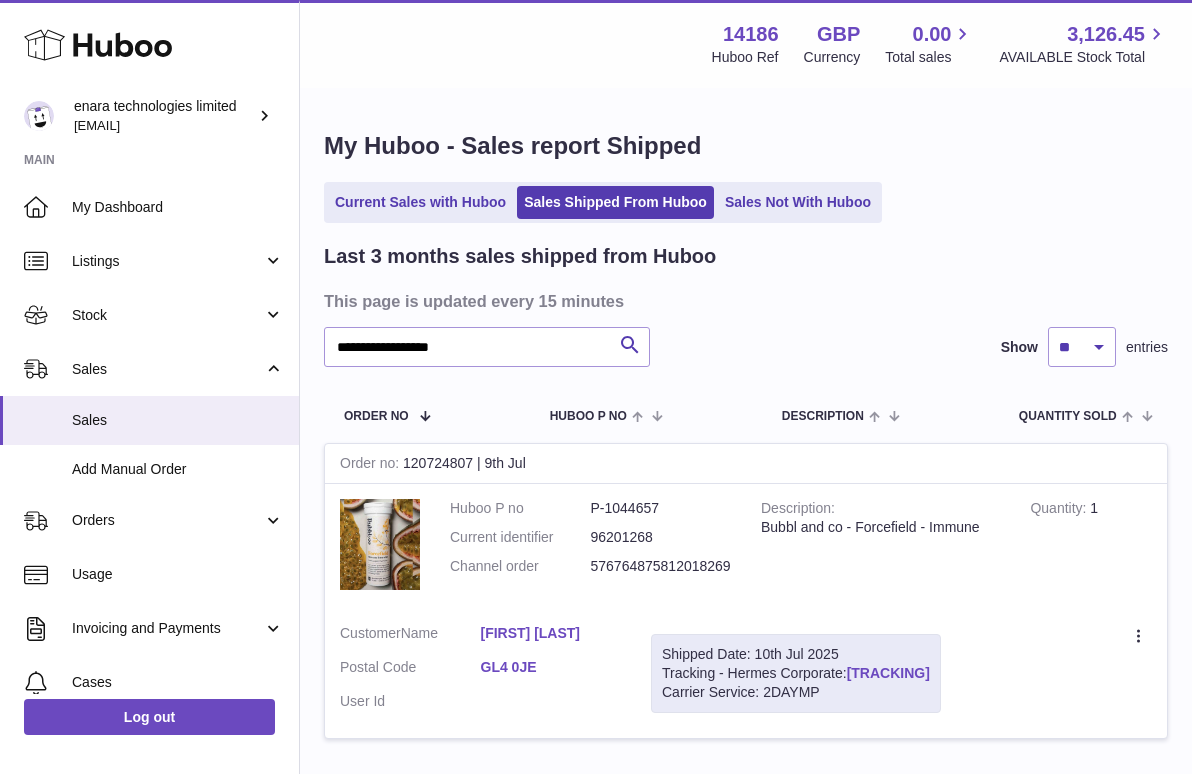 drag, startPoint x: 985, startPoint y: 667, endPoint x: 853, endPoint y: 673, distance: 132.13629 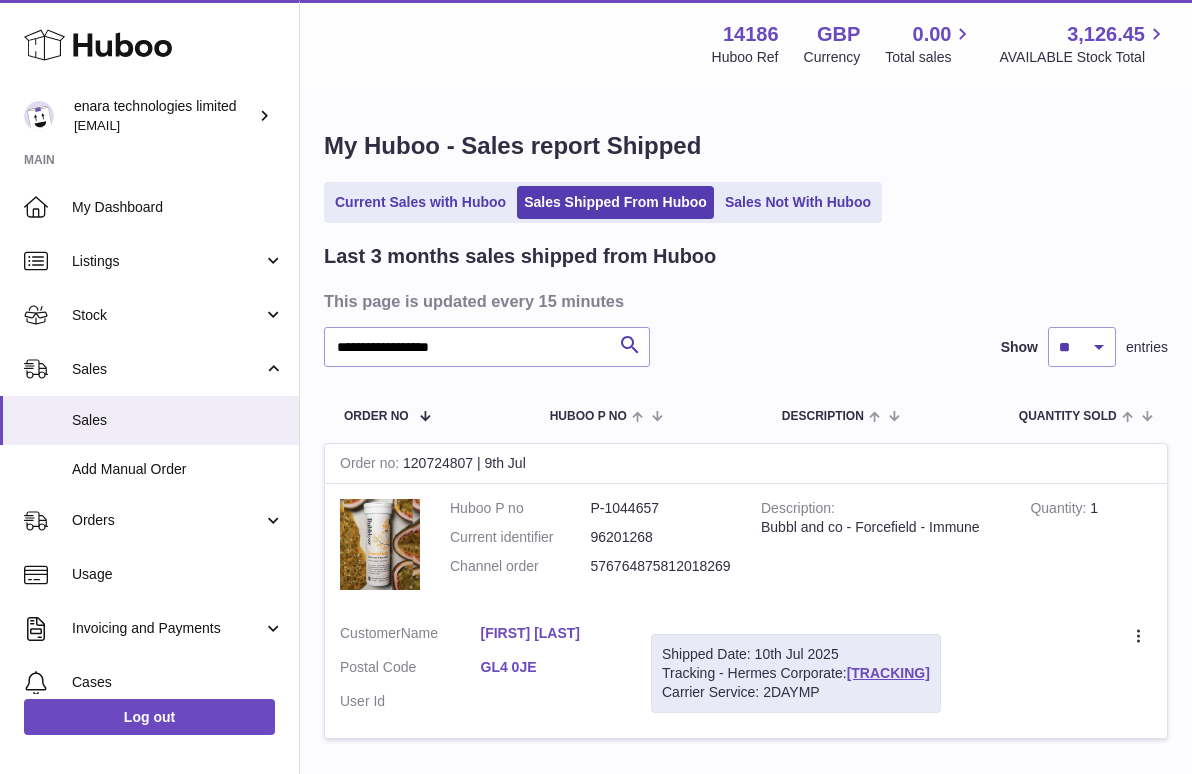 copy on "H01HYA0050068194" 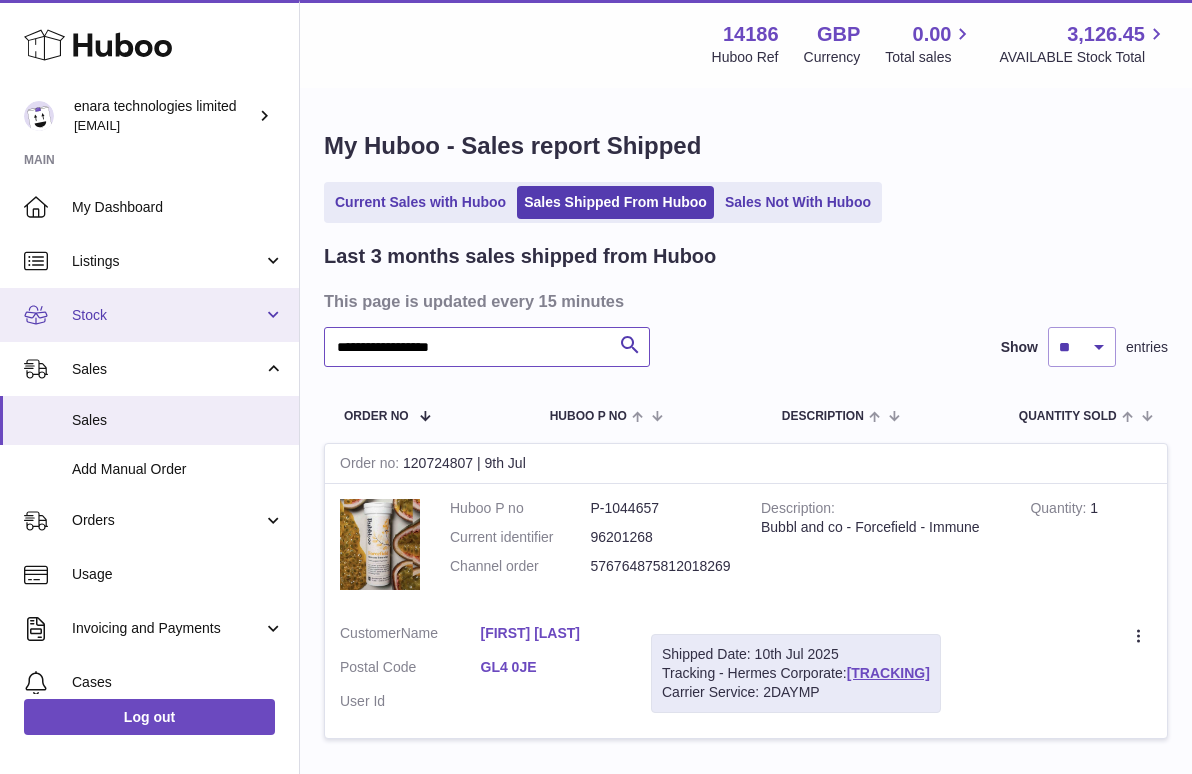 drag, startPoint x: 504, startPoint y: 350, endPoint x: 127, endPoint y: 319, distance: 378.2724 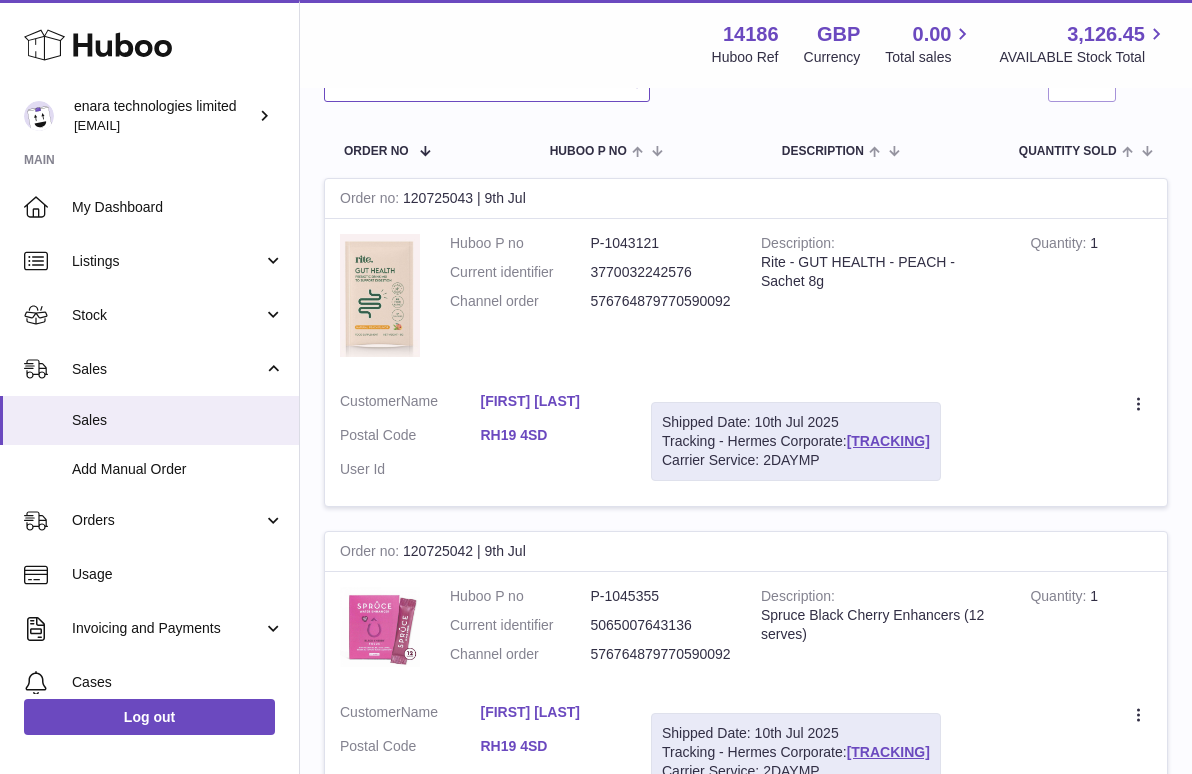 scroll, scrollTop: 313, scrollLeft: 0, axis: vertical 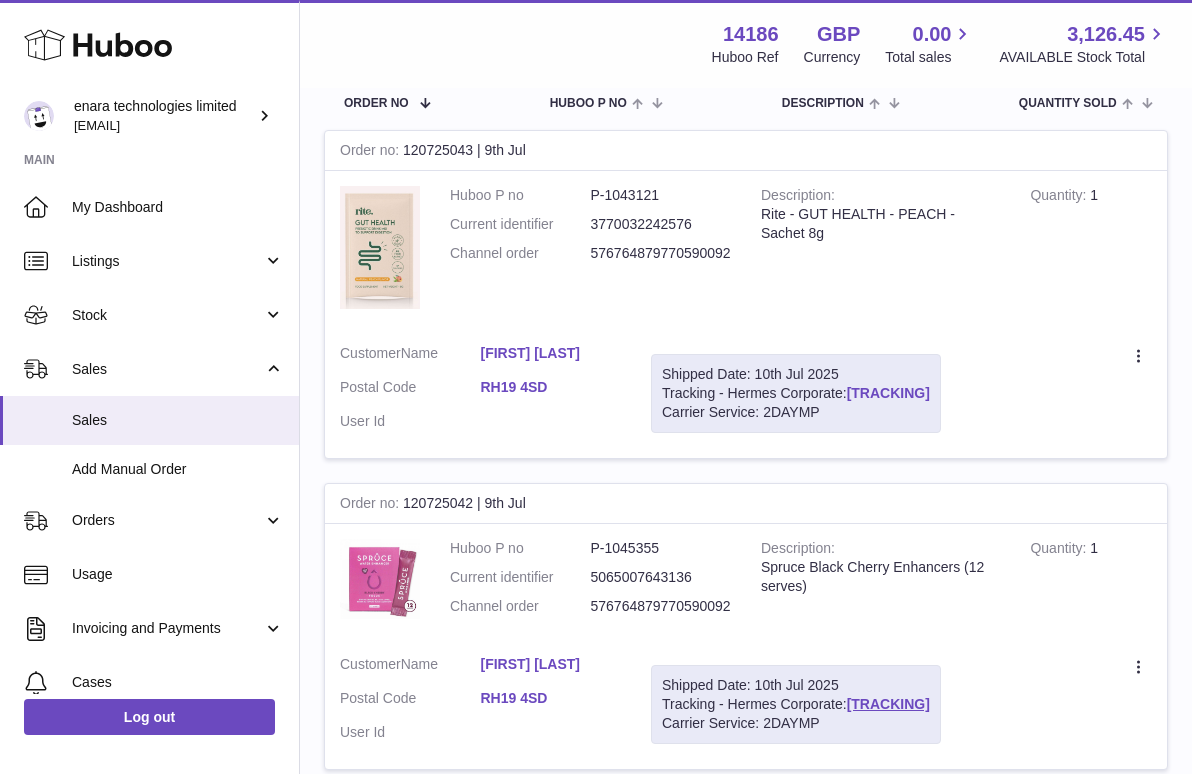 drag, startPoint x: 985, startPoint y: 388, endPoint x: 851, endPoint y: 395, distance: 134.18271 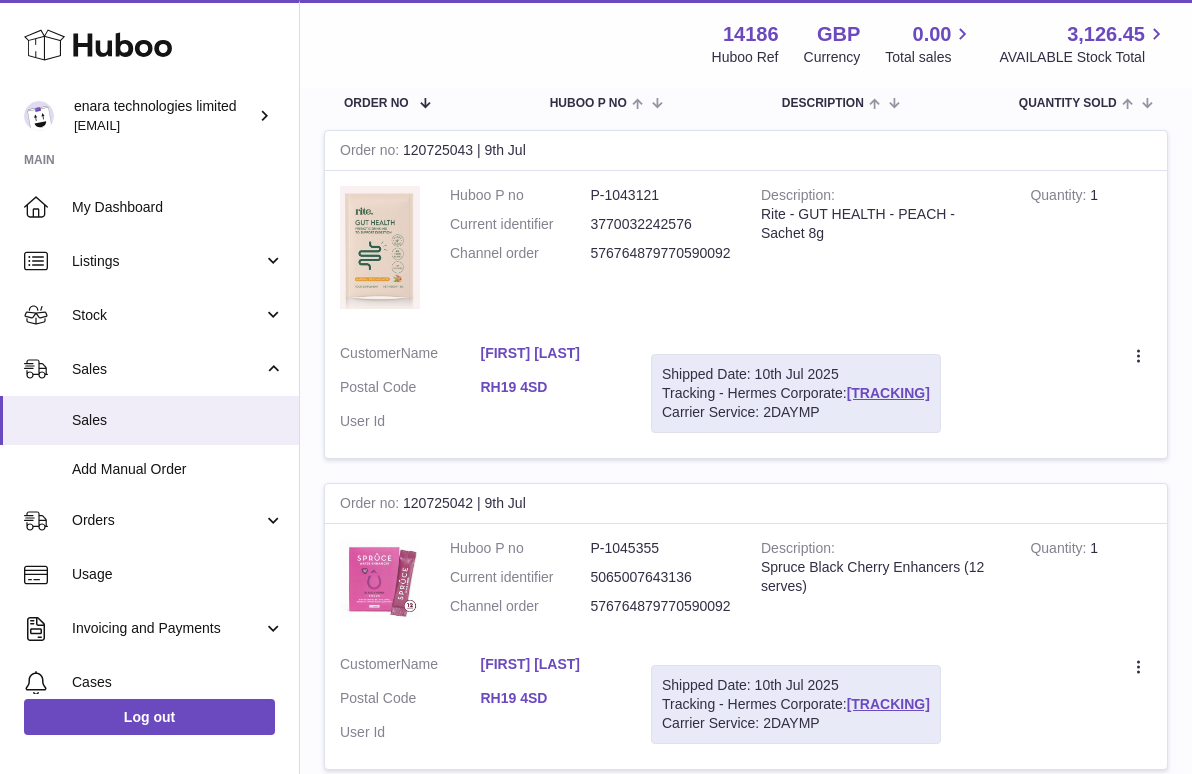 copy on "[TRACKING]" 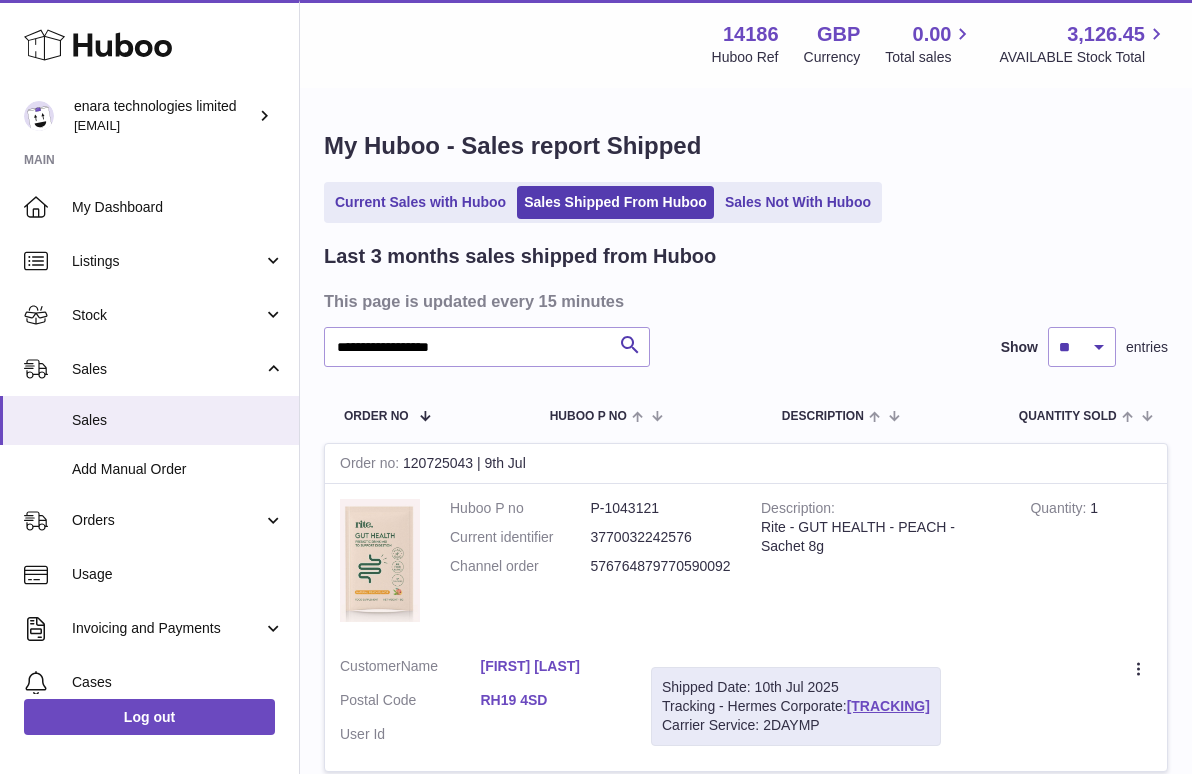 scroll, scrollTop: 0, scrollLeft: 0, axis: both 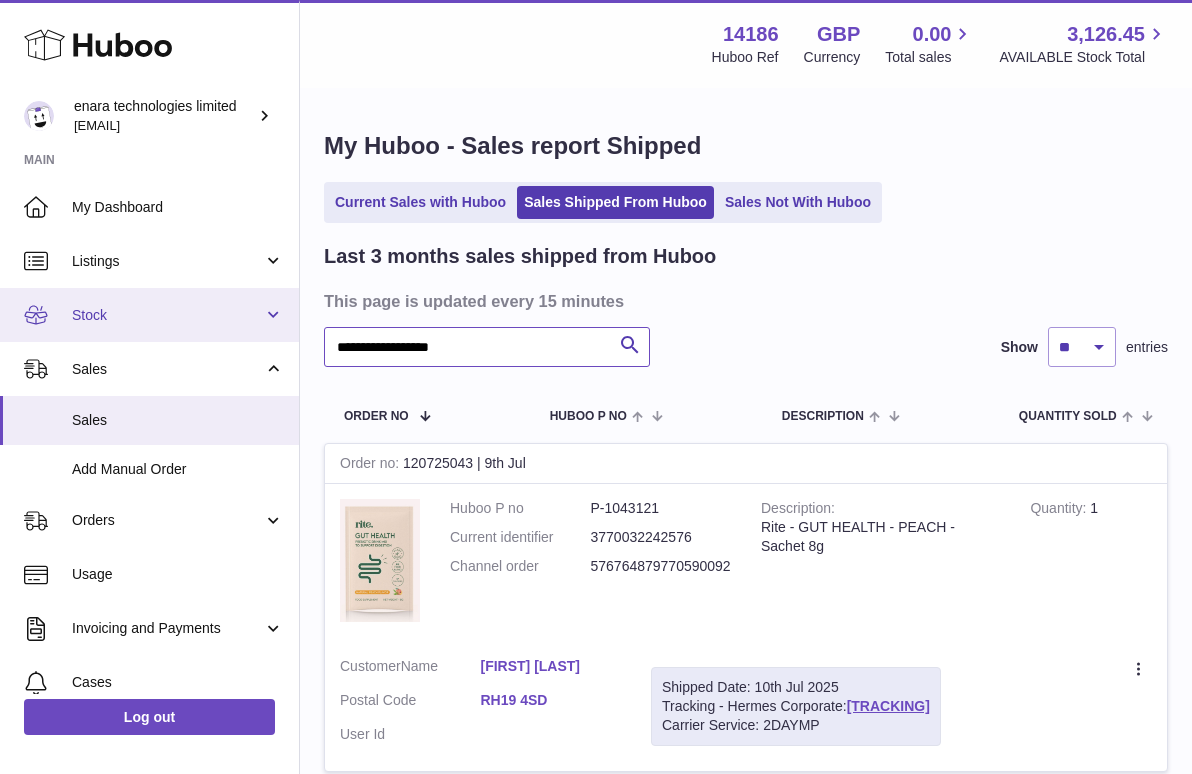 drag, startPoint x: 522, startPoint y: 356, endPoint x: 149, endPoint y: 291, distance: 378.6212 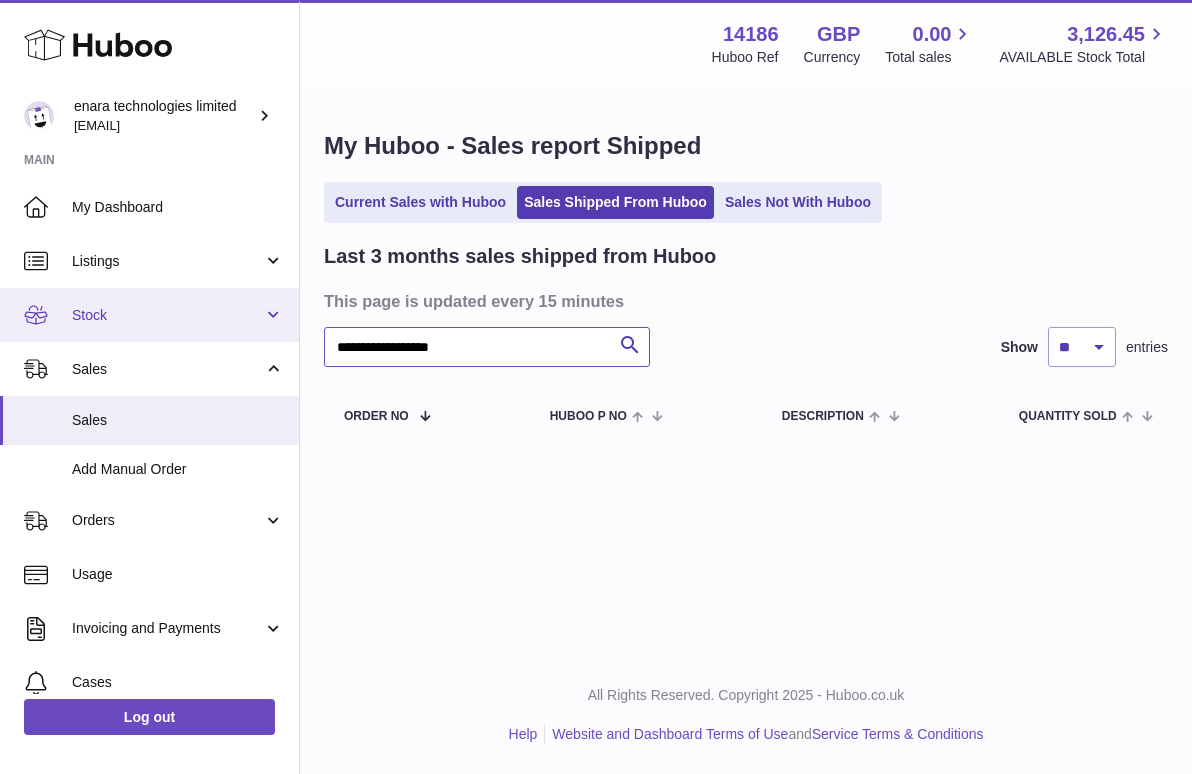 drag, startPoint x: 507, startPoint y: 341, endPoint x: 56, endPoint y: 291, distance: 453.76315 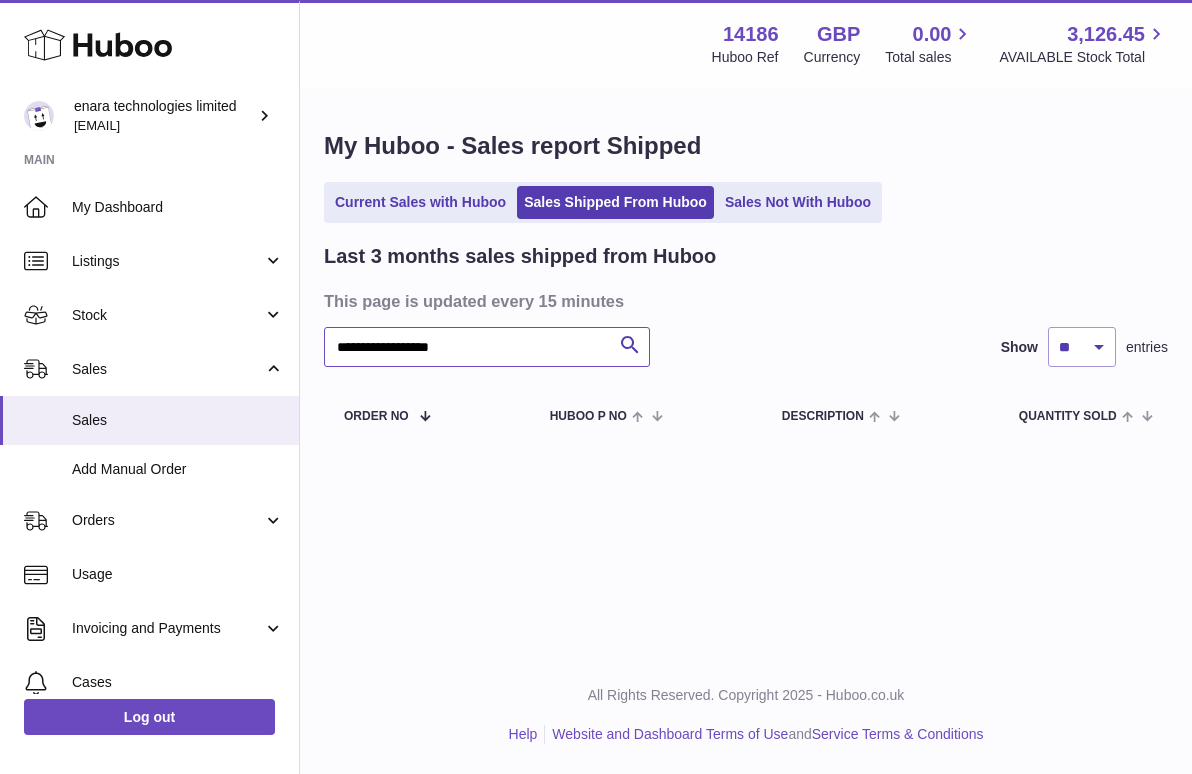 type on "**********" 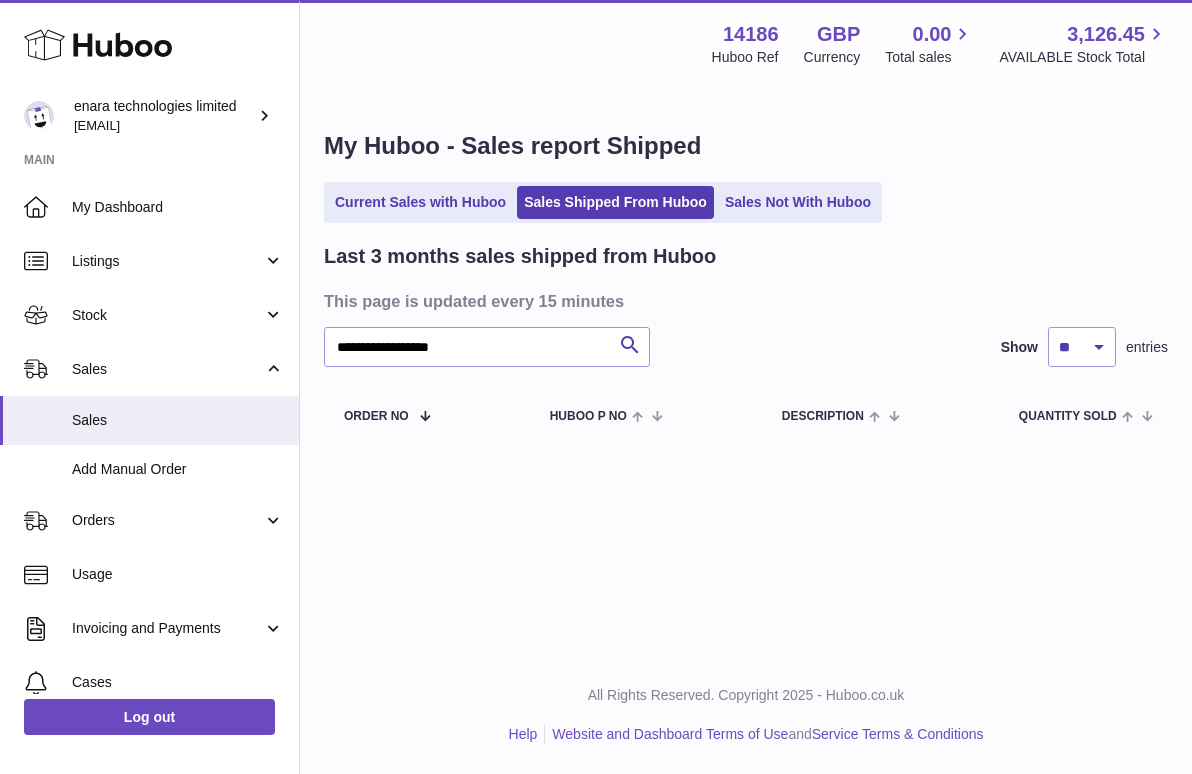 click on "Current Sales with Huboo" at bounding box center [420, 202] 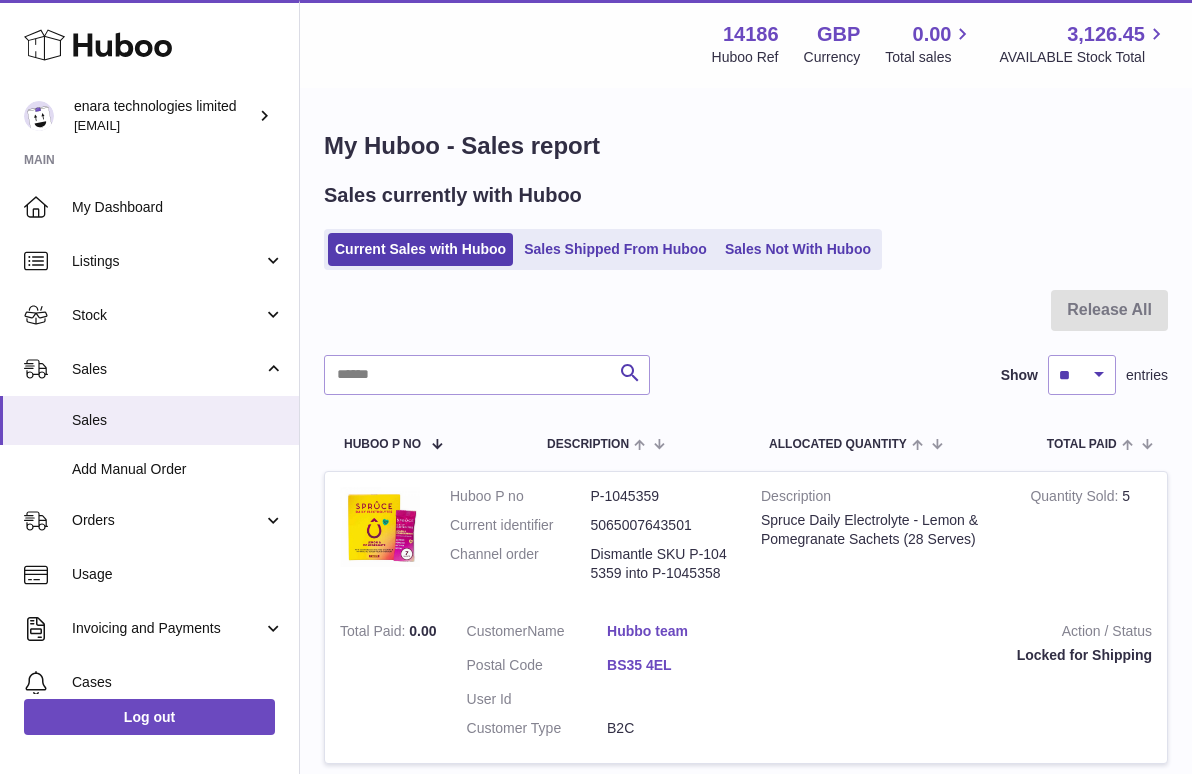 scroll, scrollTop: 0, scrollLeft: 0, axis: both 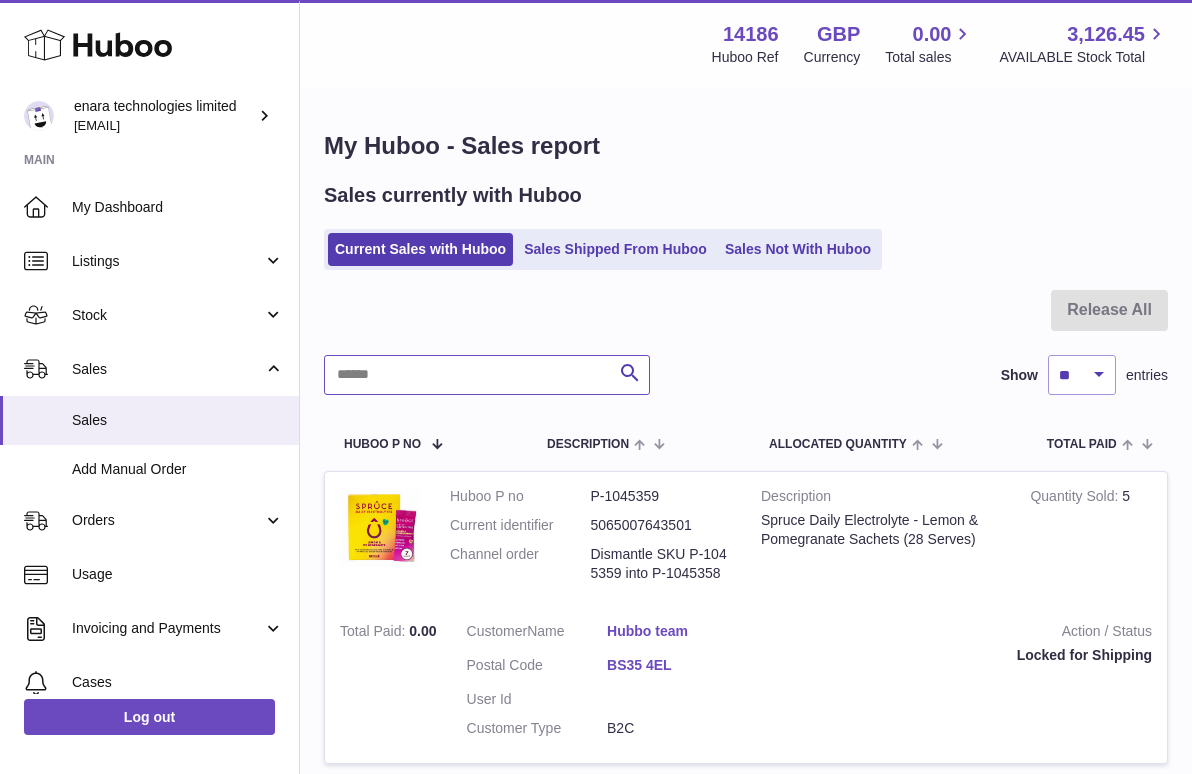 click at bounding box center [487, 375] 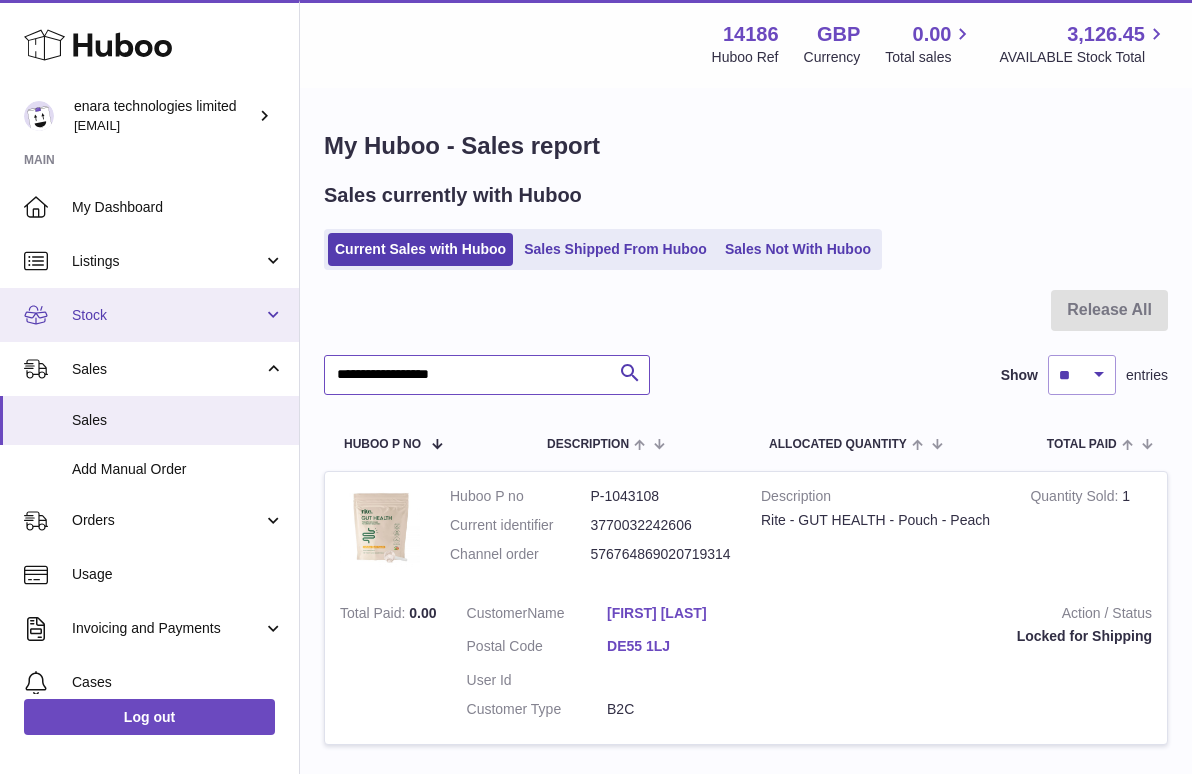 drag, startPoint x: 543, startPoint y: 372, endPoint x: 48, endPoint y: 321, distance: 497.62033 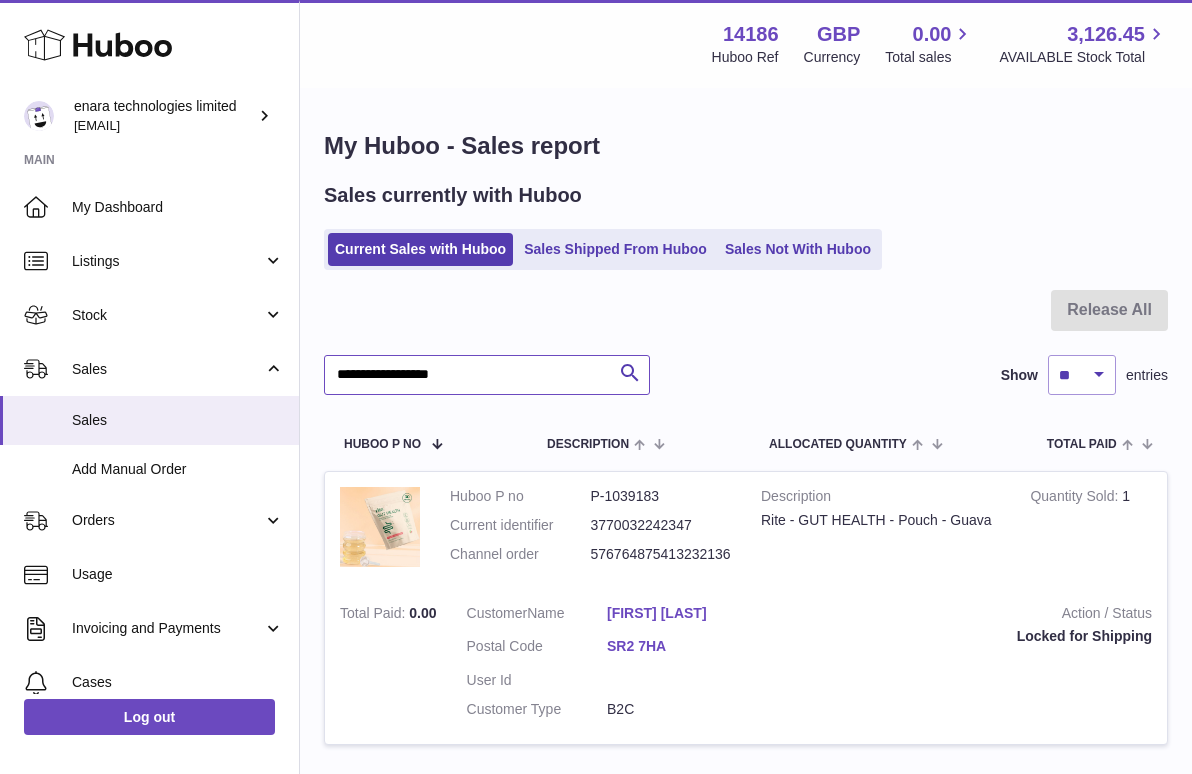 drag, startPoint x: 523, startPoint y: 380, endPoint x: -16, endPoint y: 342, distance: 540.3378 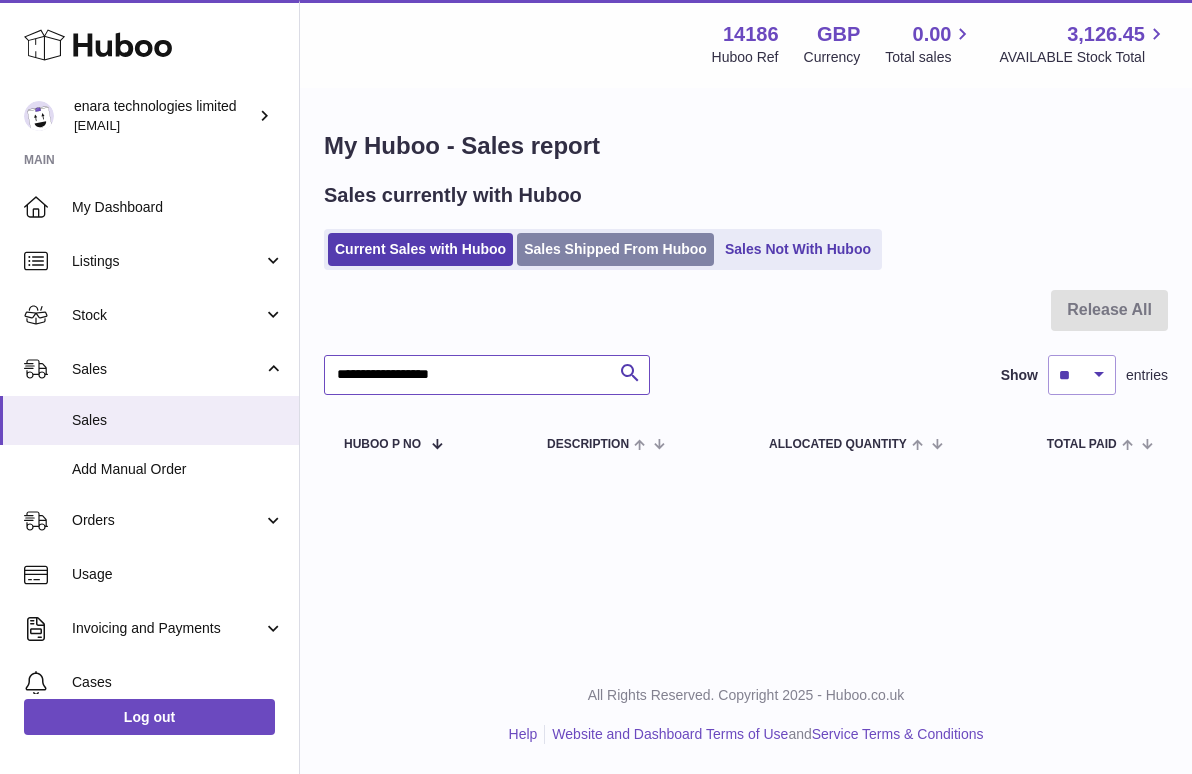 type on "**********" 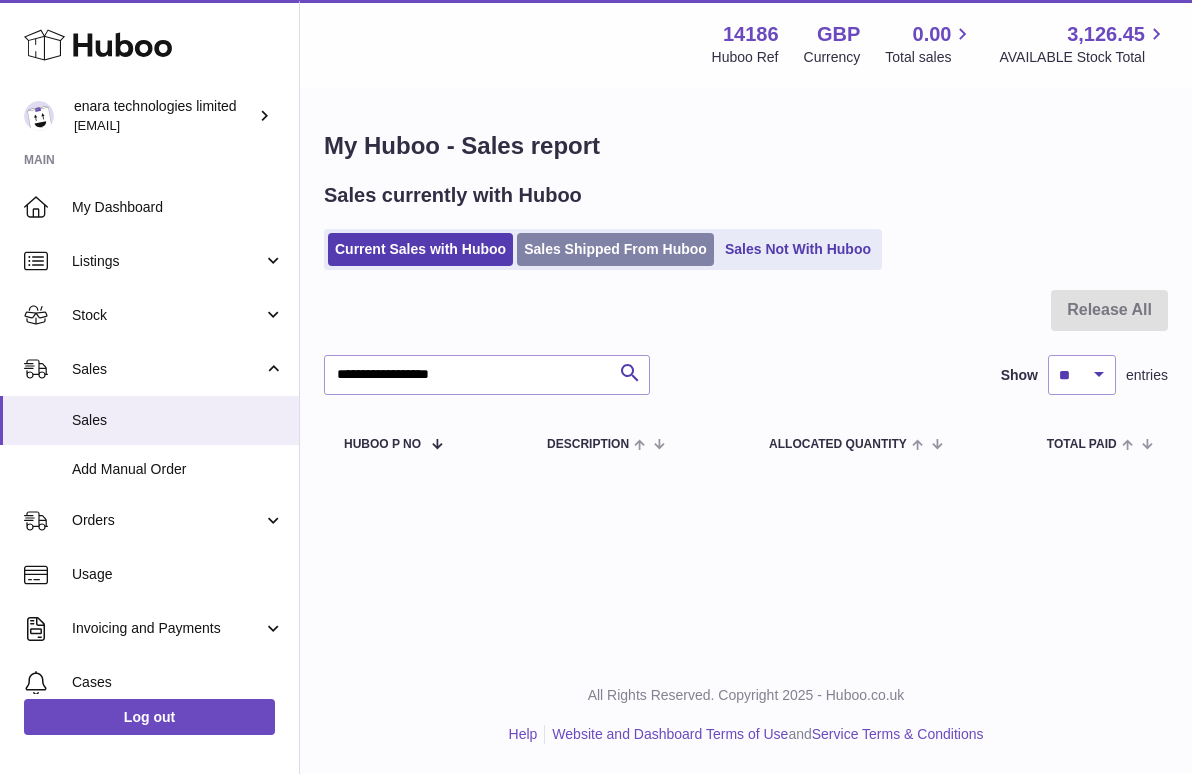 click on "Sales Shipped From Huboo" at bounding box center (615, 249) 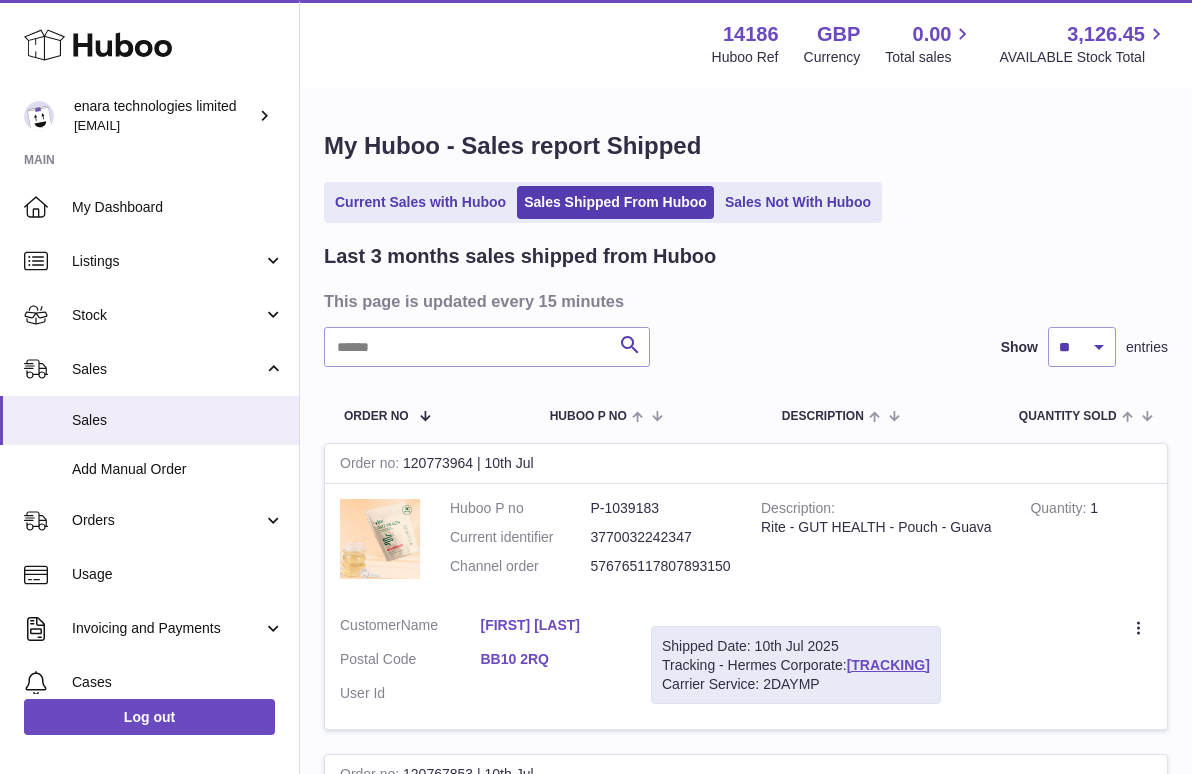 scroll, scrollTop: 0, scrollLeft: 0, axis: both 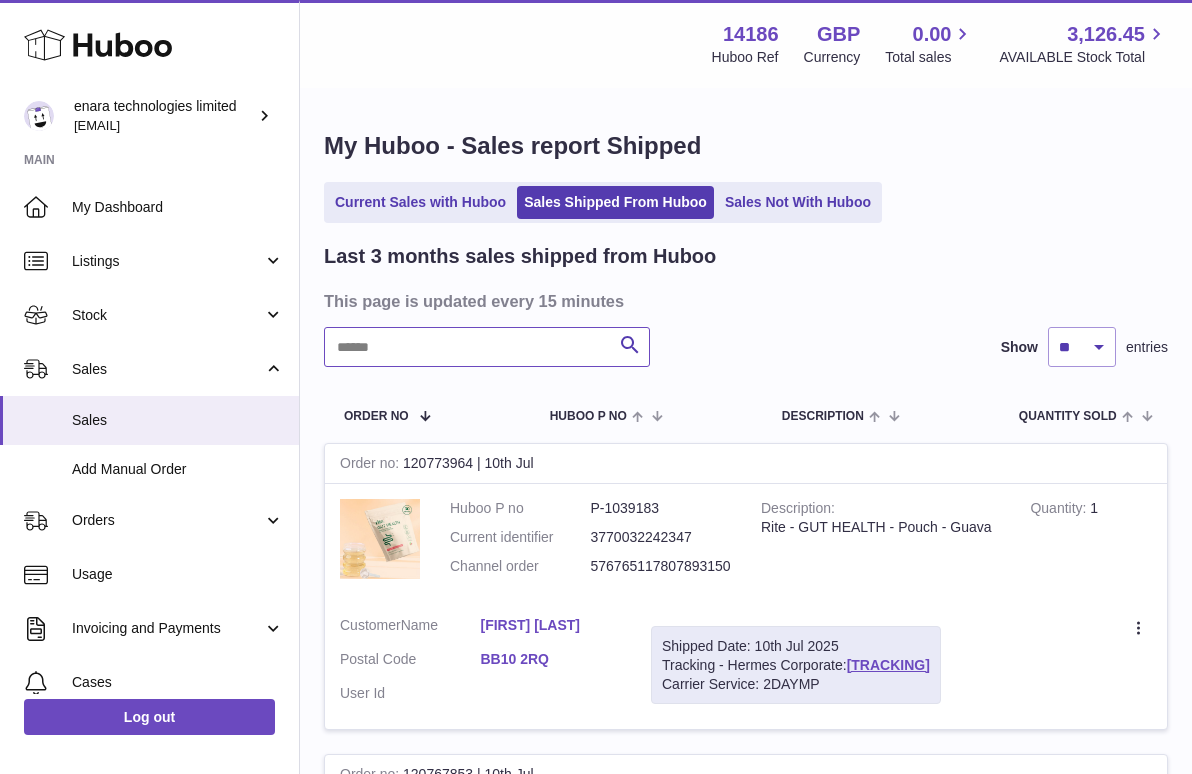 click at bounding box center (487, 347) 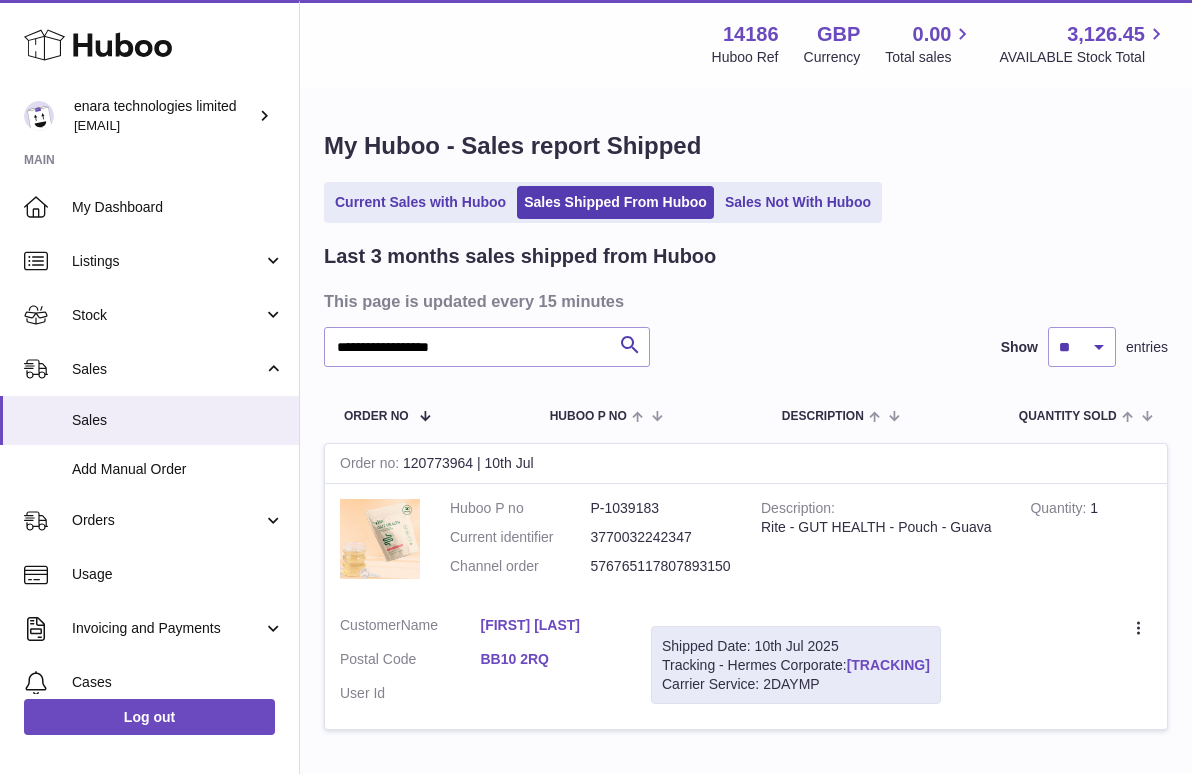 drag, startPoint x: 986, startPoint y: 657, endPoint x: 851, endPoint y: 661, distance: 135.05925 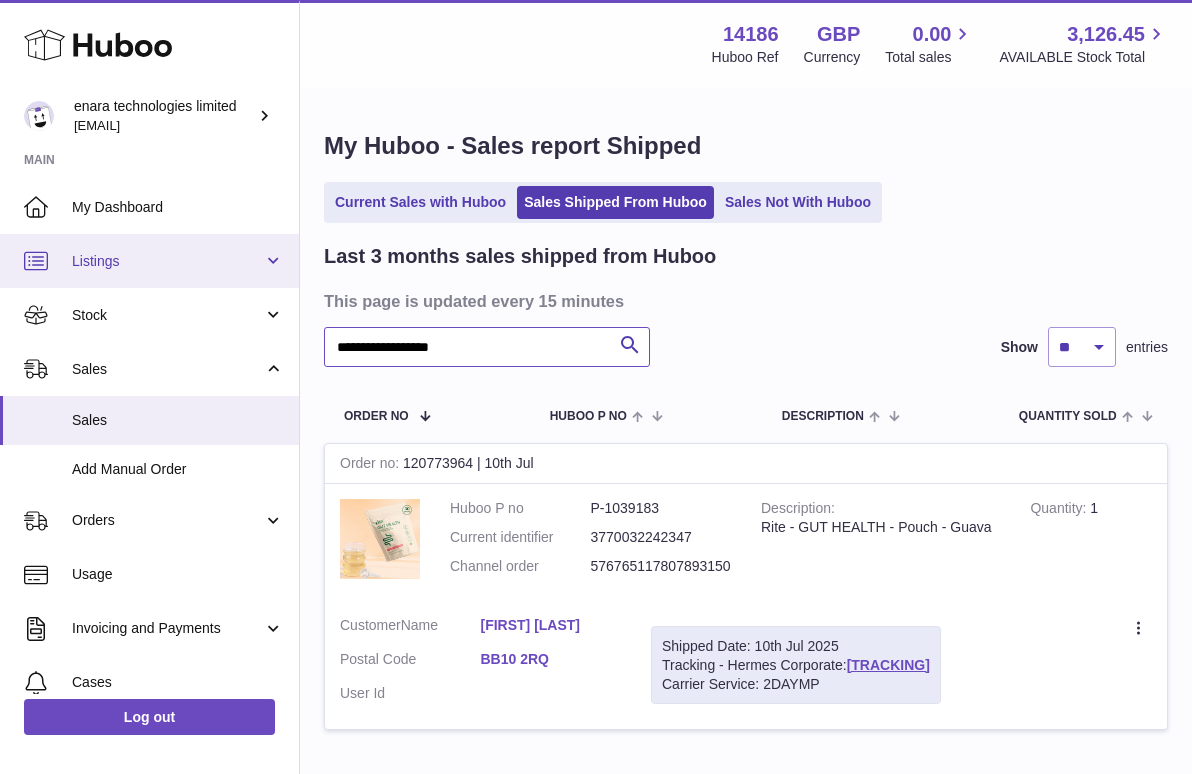 drag, startPoint x: 499, startPoint y: 349, endPoint x: 61, endPoint y: 279, distance: 443.55835 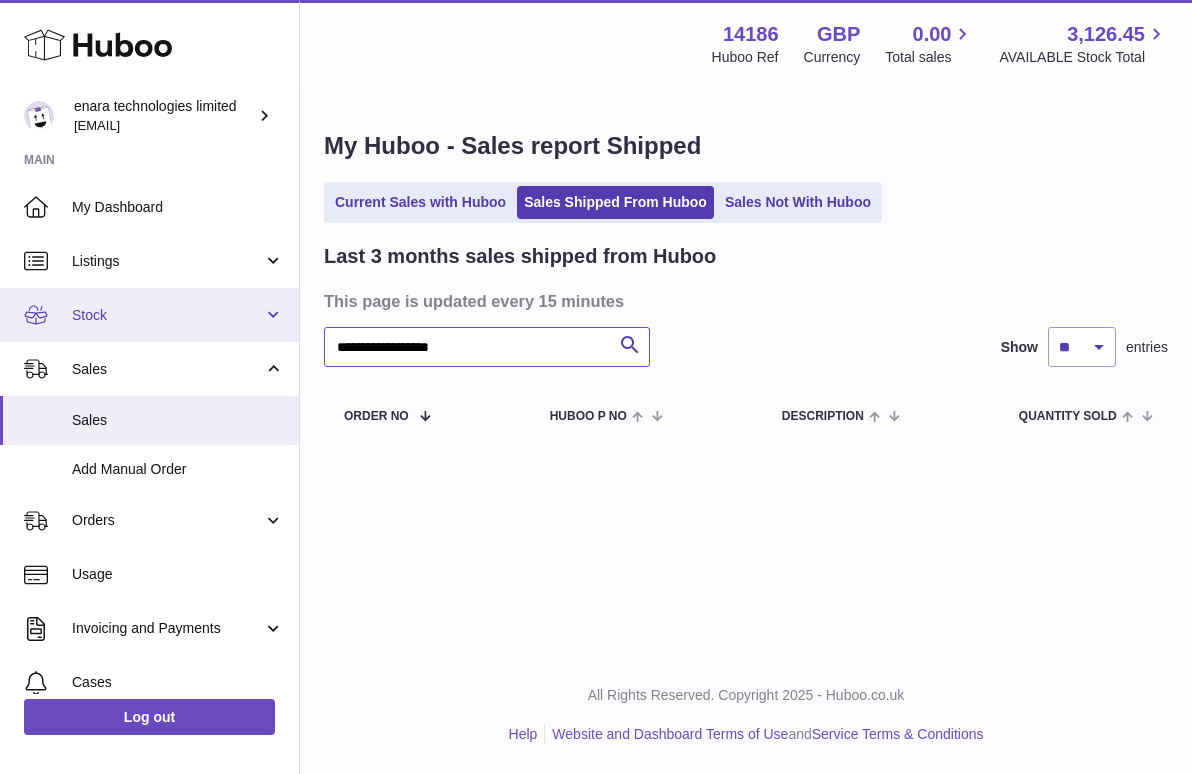 type on "**********" 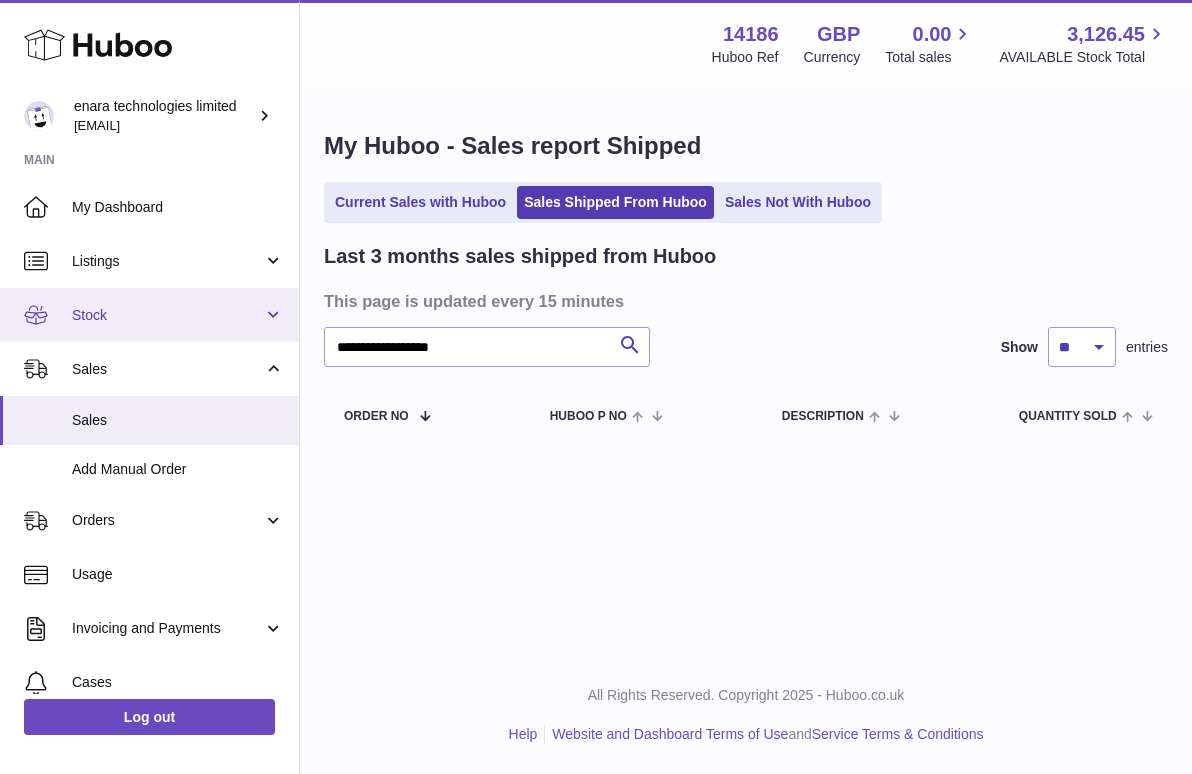 click on "Stock" at bounding box center (167, 315) 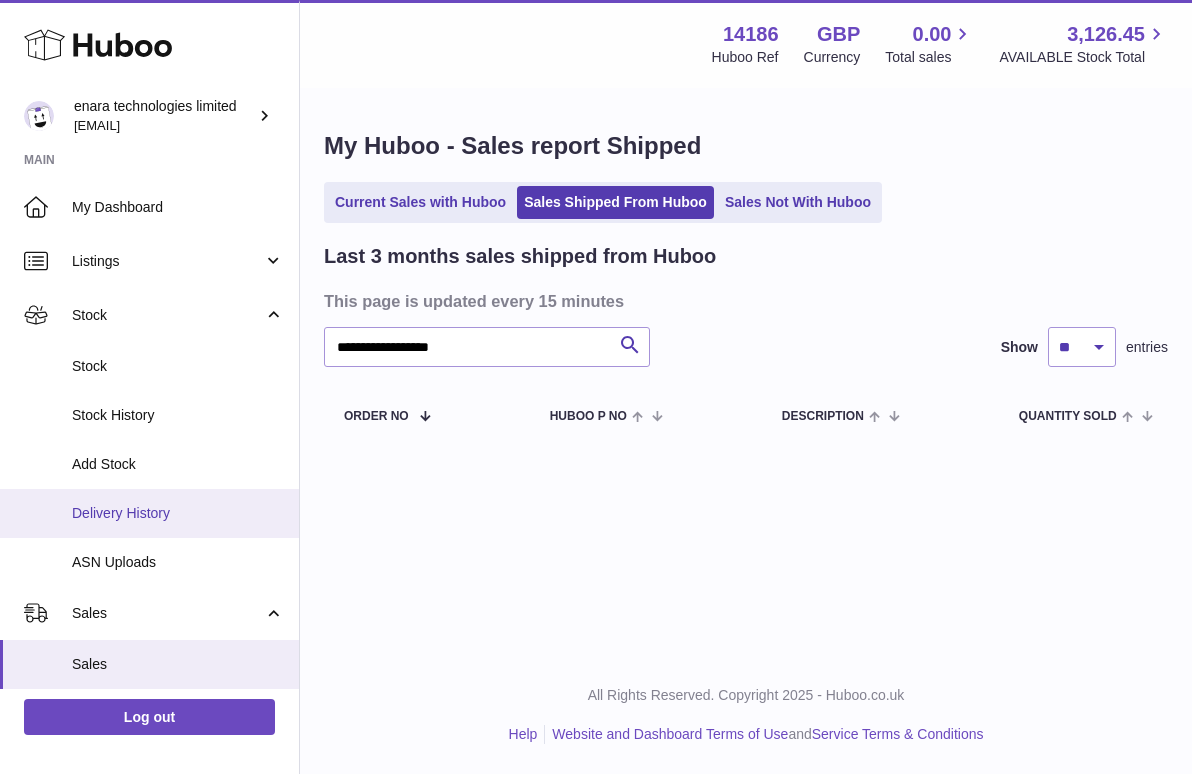 click on "Delivery History" at bounding box center [178, 513] 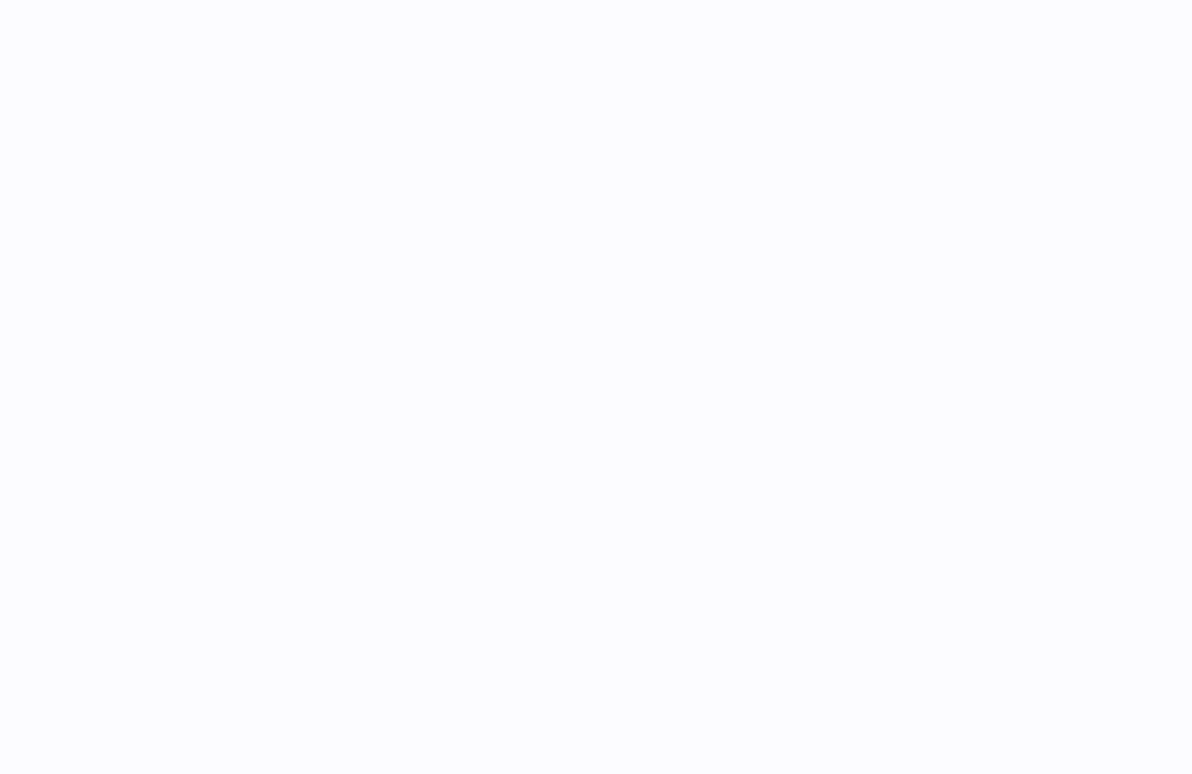 scroll, scrollTop: 0, scrollLeft: 0, axis: both 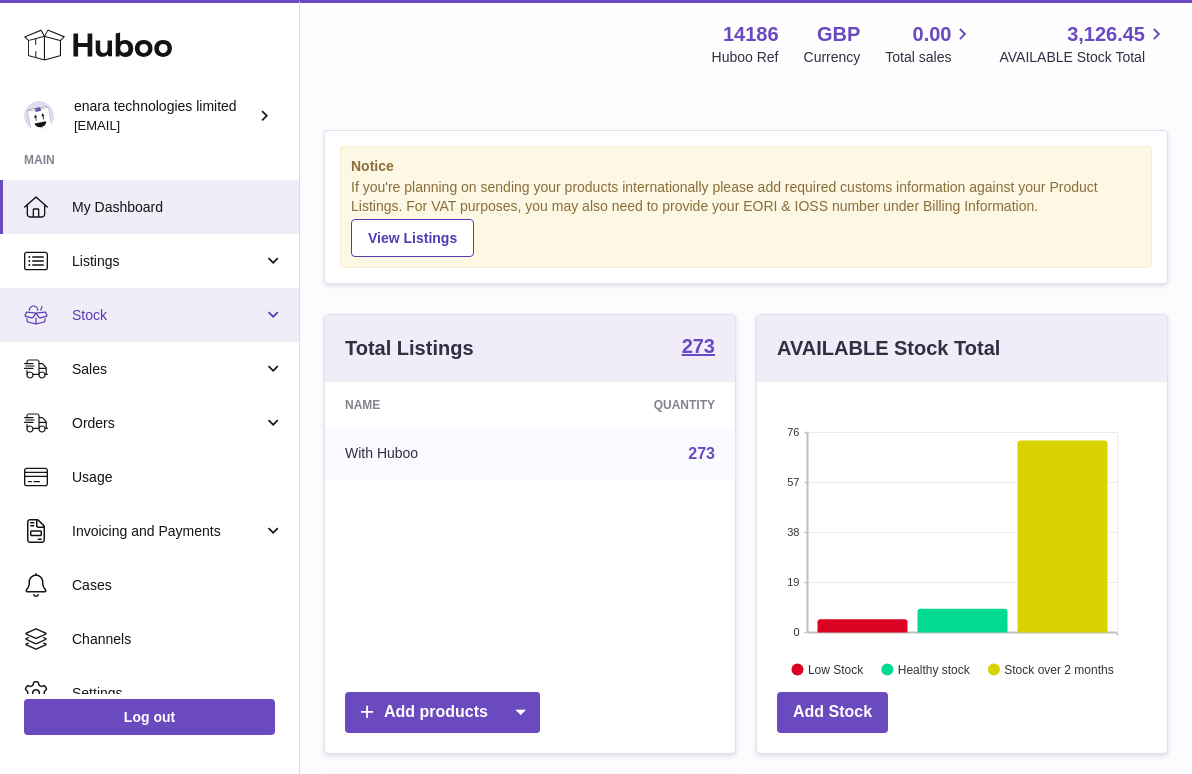 click on "Stock" at bounding box center [167, 315] 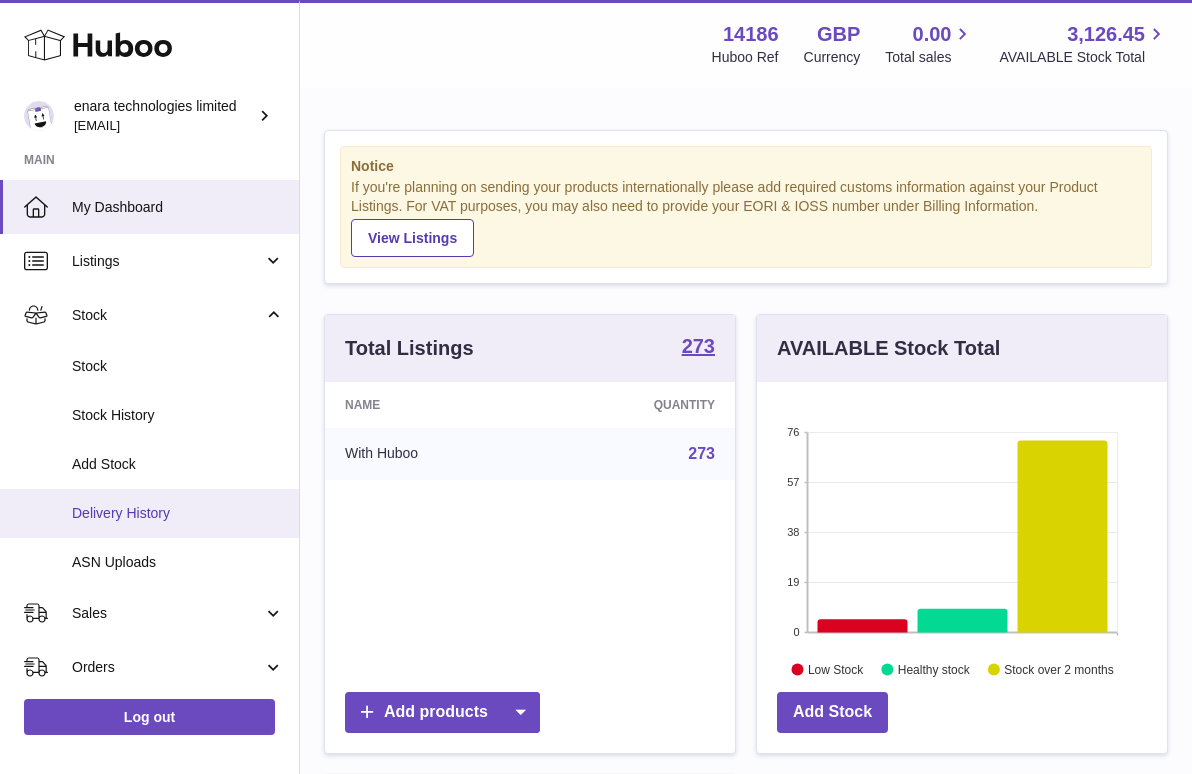 click on "Delivery History" at bounding box center [149, 513] 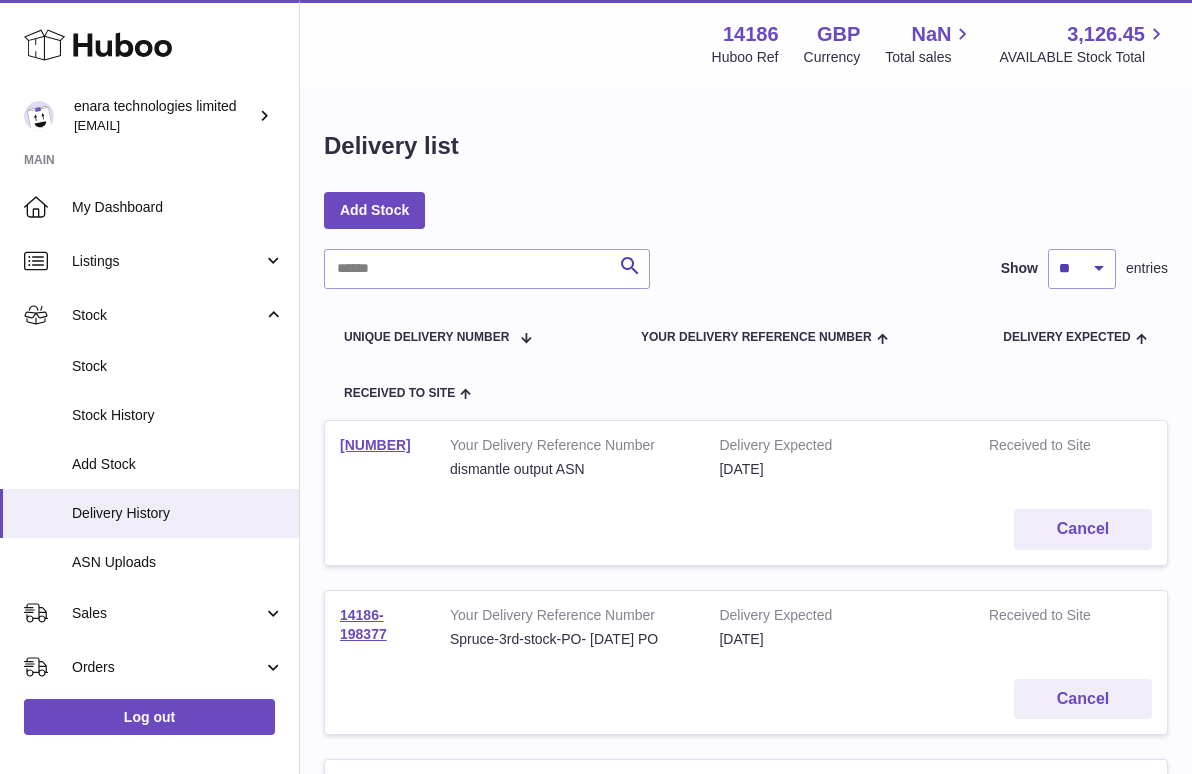 scroll, scrollTop: 0, scrollLeft: 0, axis: both 